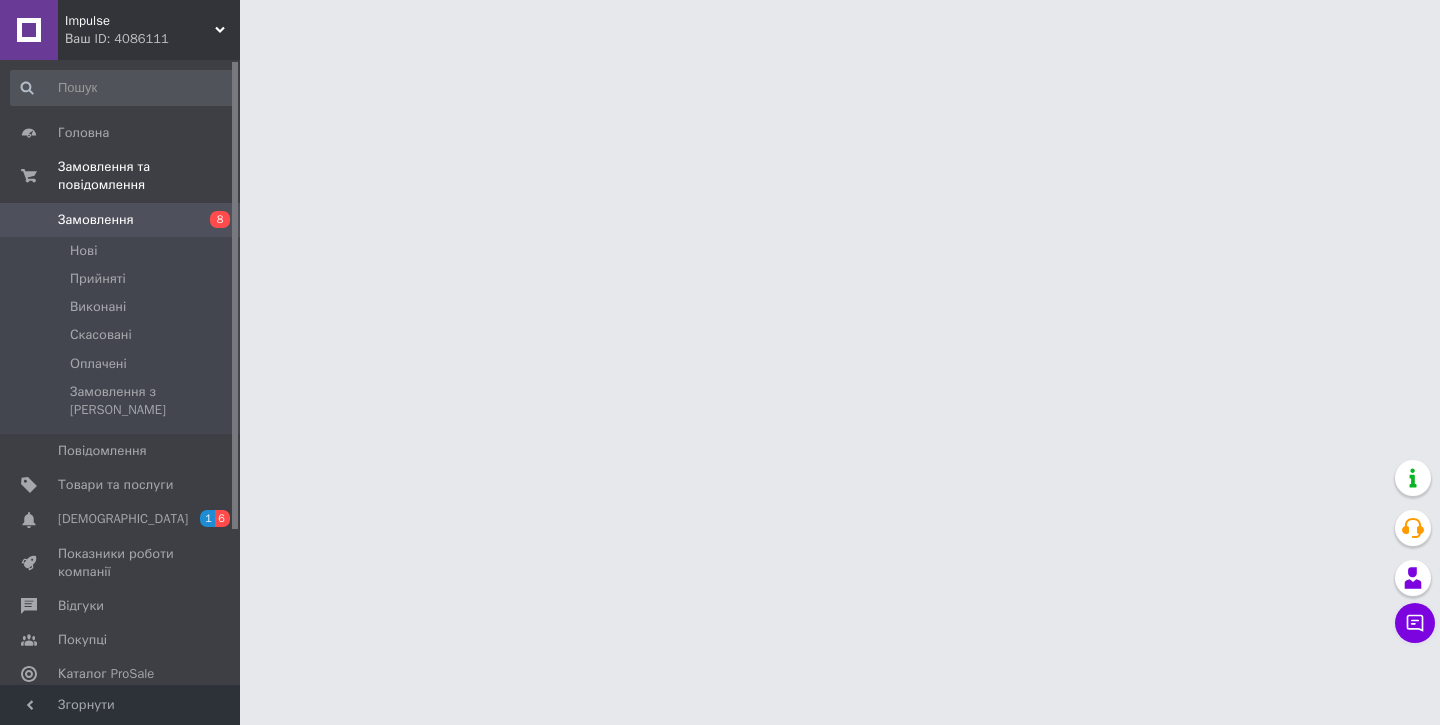 scroll, scrollTop: 0, scrollLeft: 0, axis: both 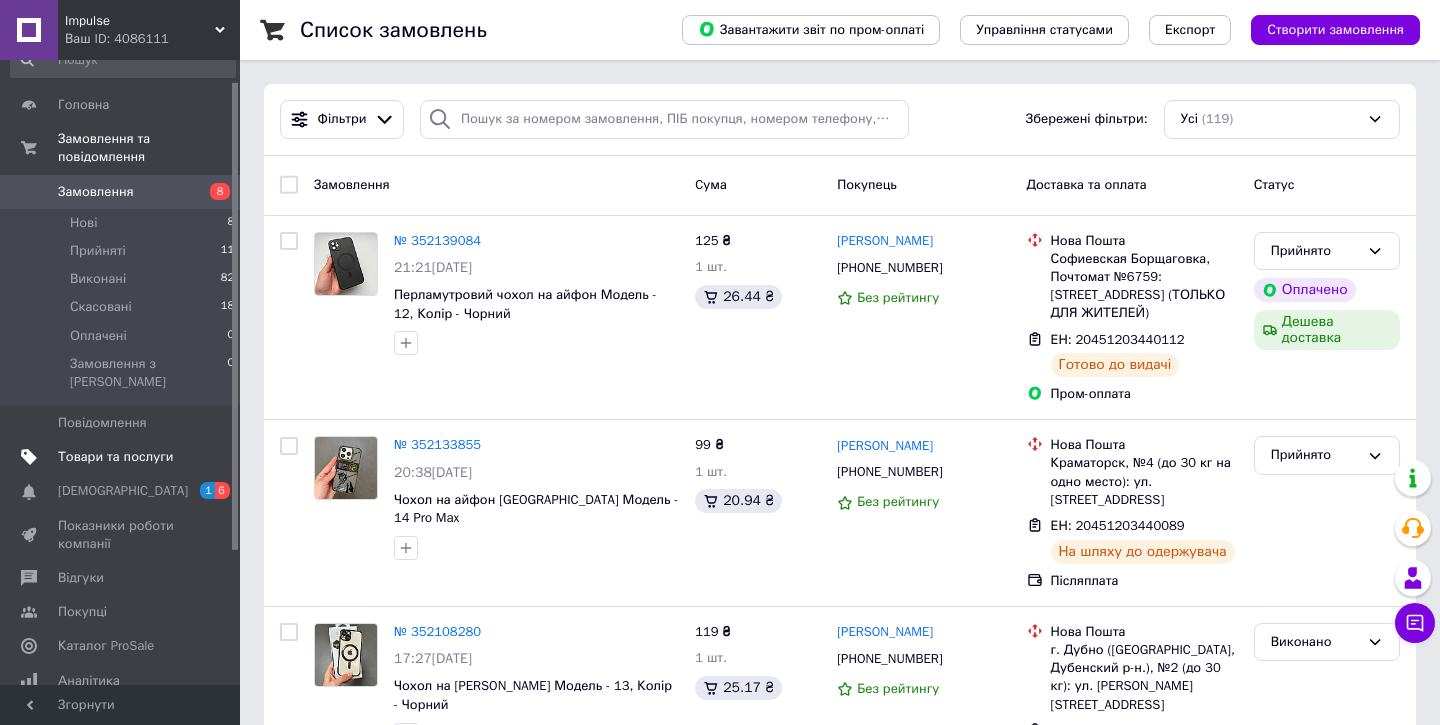 click on "Товари та послуги" at bounding box center [115, 457] 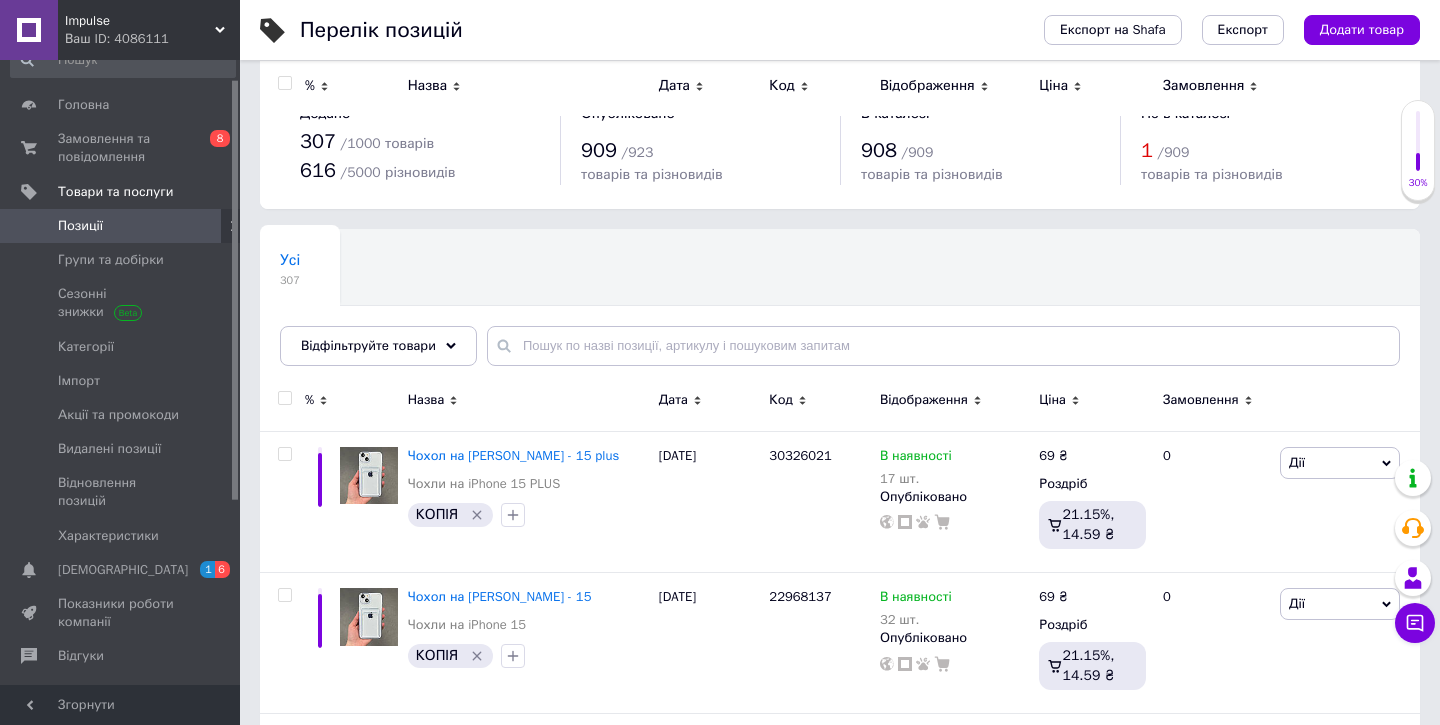 scroll, scrollTop: 0, scrollLeft: 0, axis: both 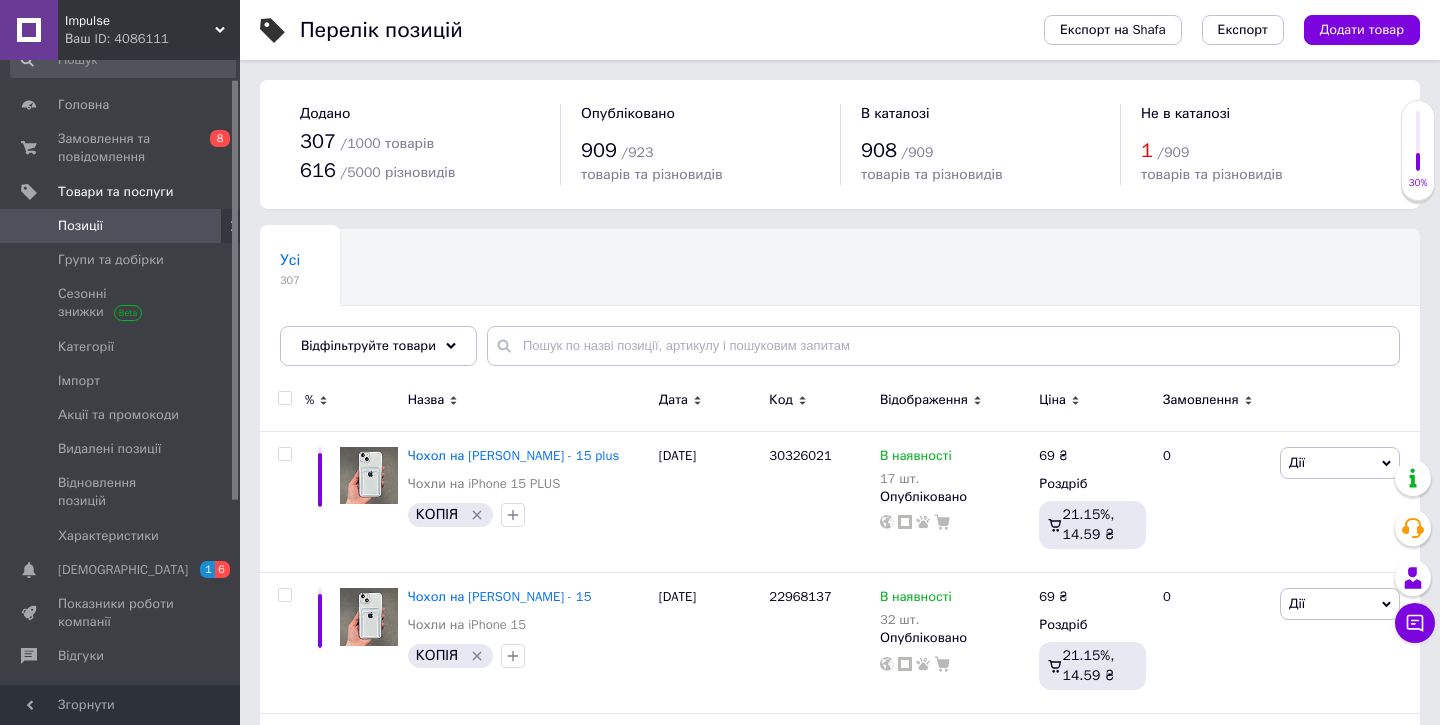 click on "Усі 307 Ok Відфільтровано...  Зберегти" at bounding box center [840, 307] 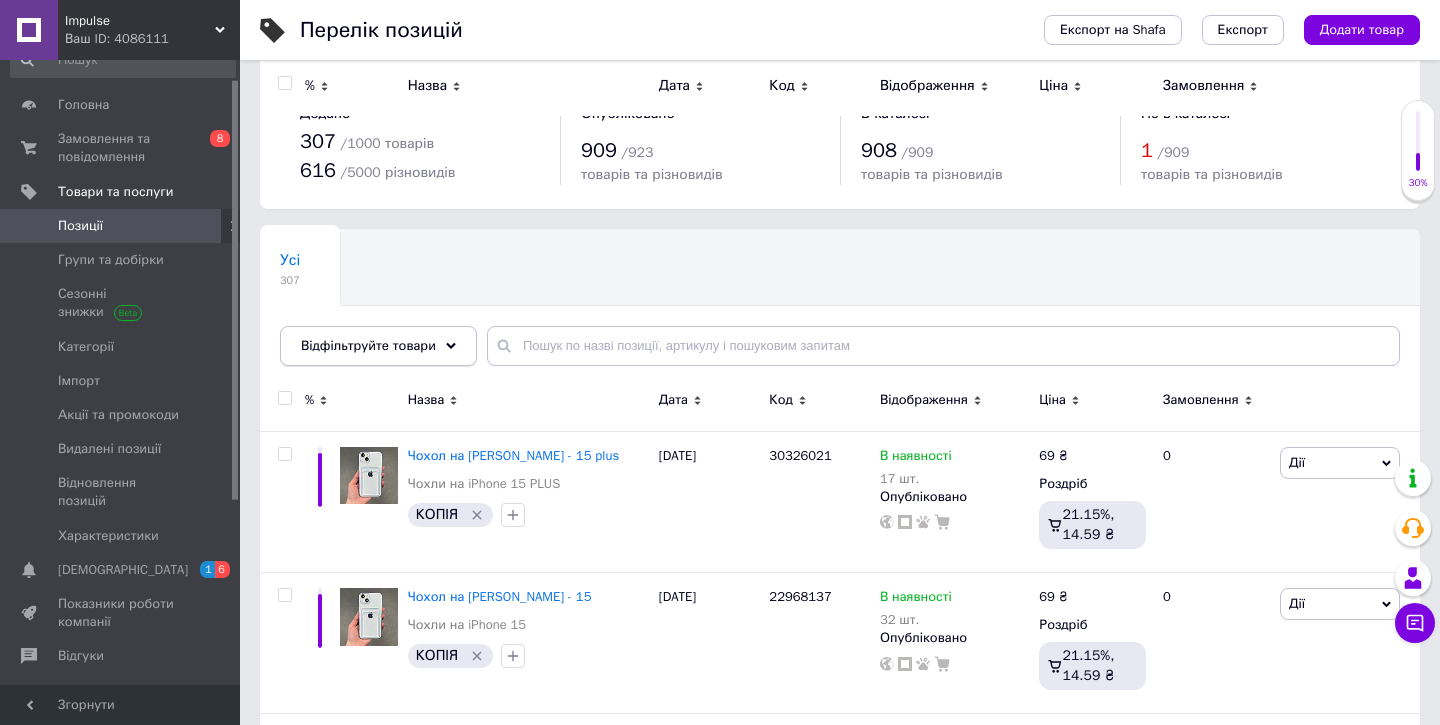 scroll, scrollTop: 0, scrollLeft: 0, axis: both 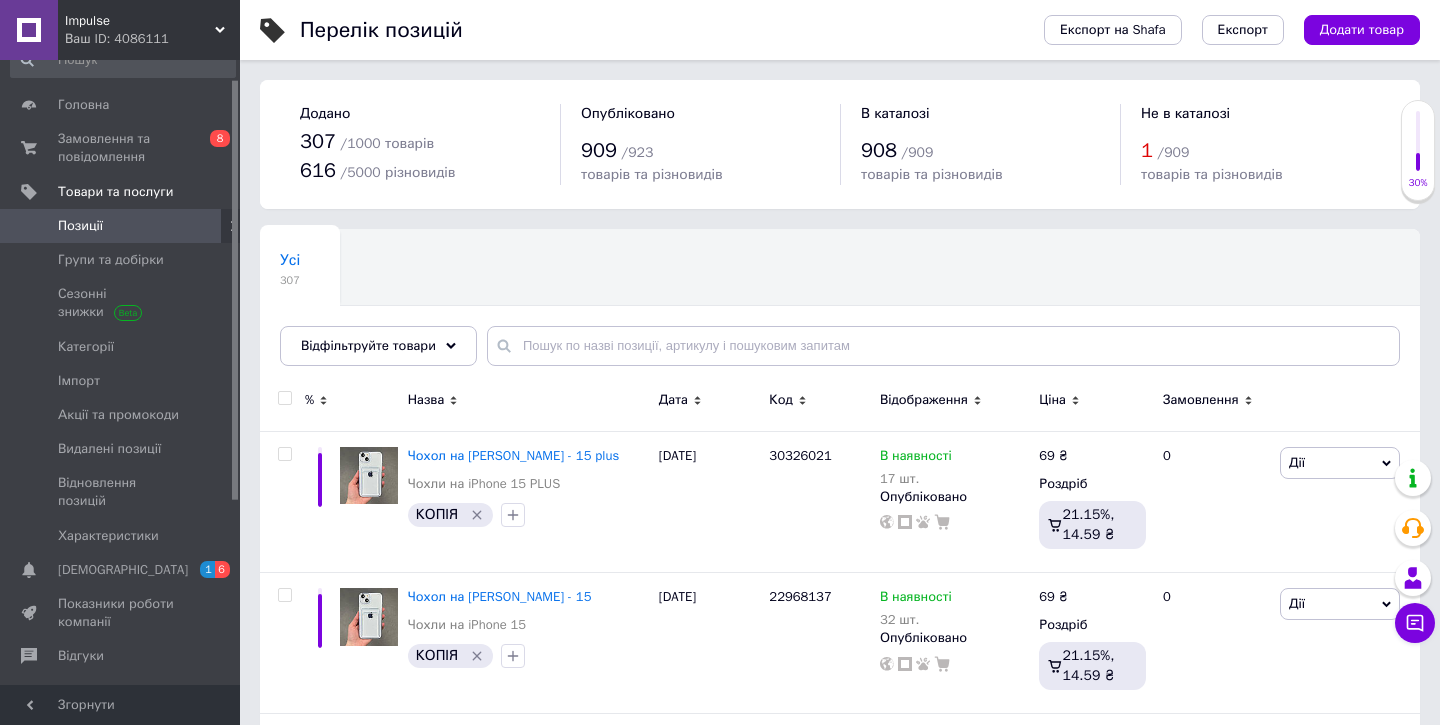 click at bounding box center (284, 398) 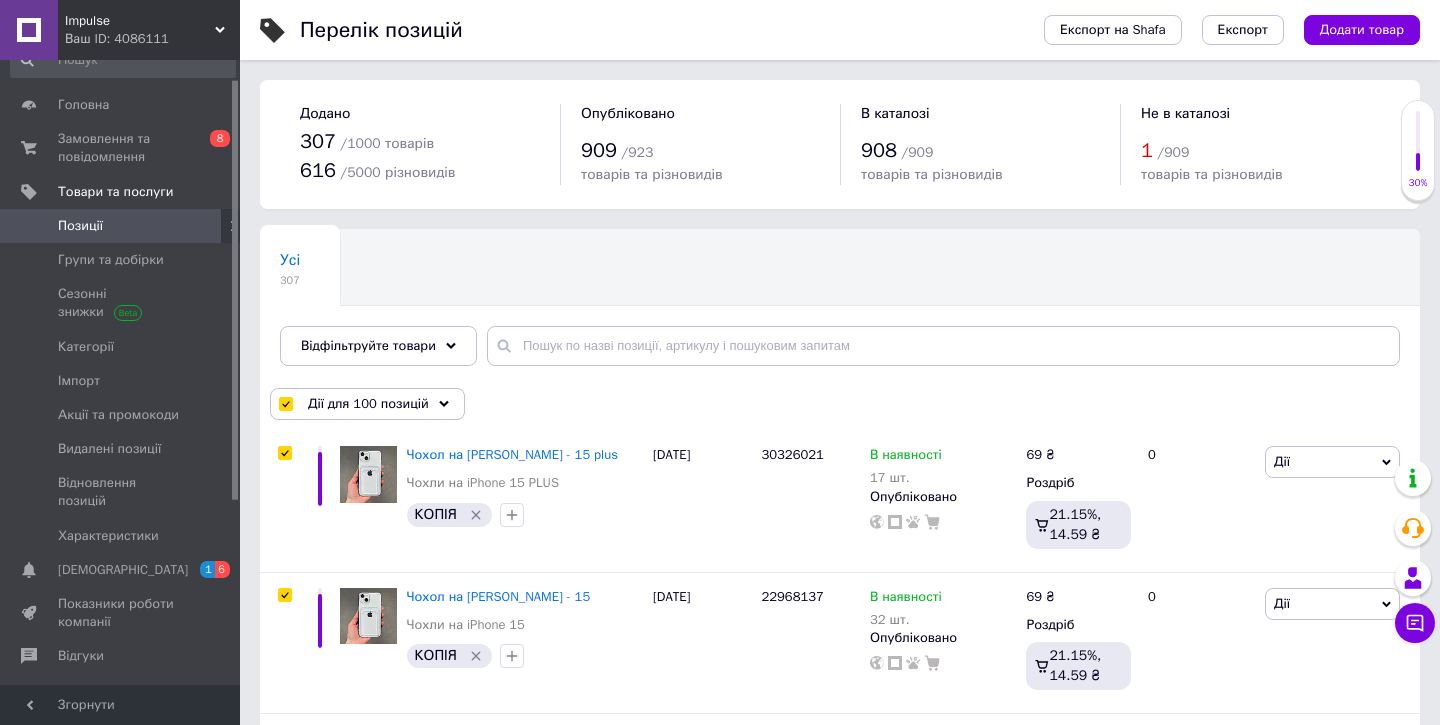 checkbox on "true" 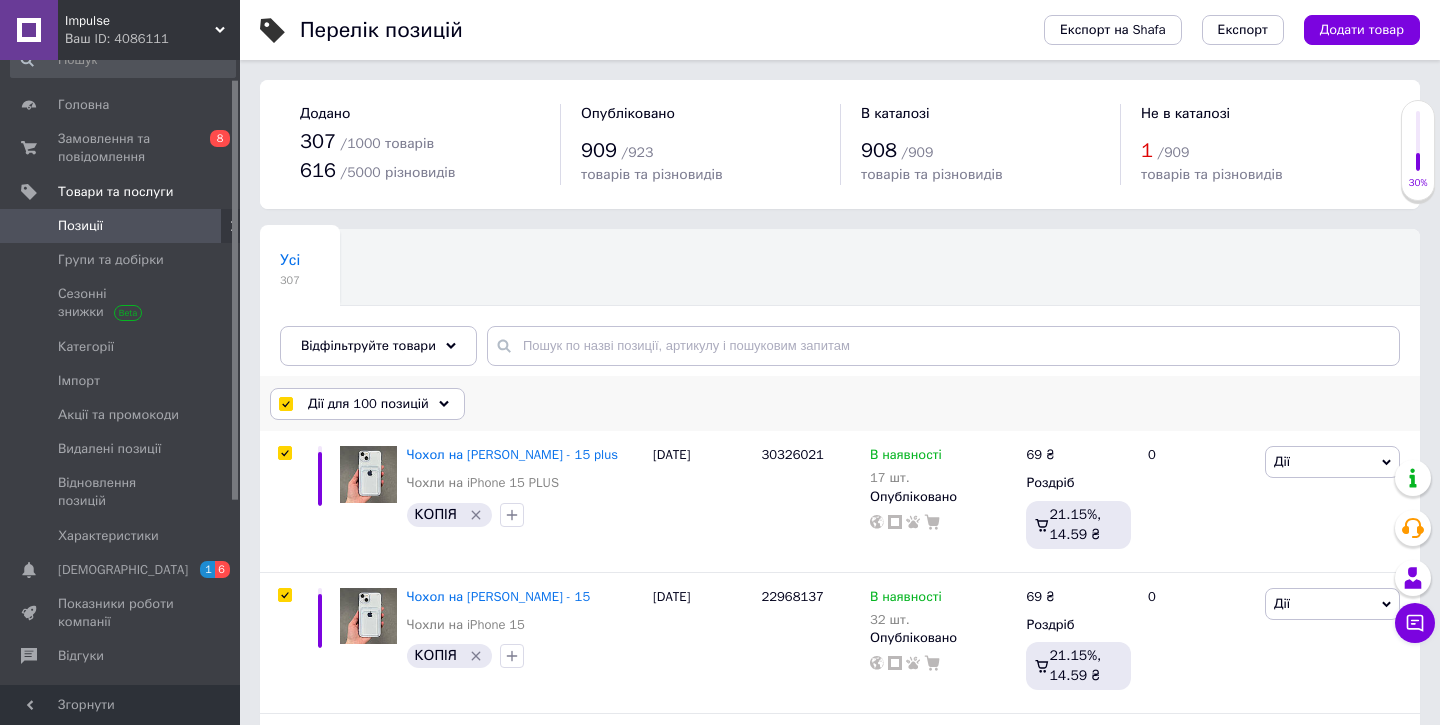 click on "Дії для 100 позицій" at bounding box center (367, 404) 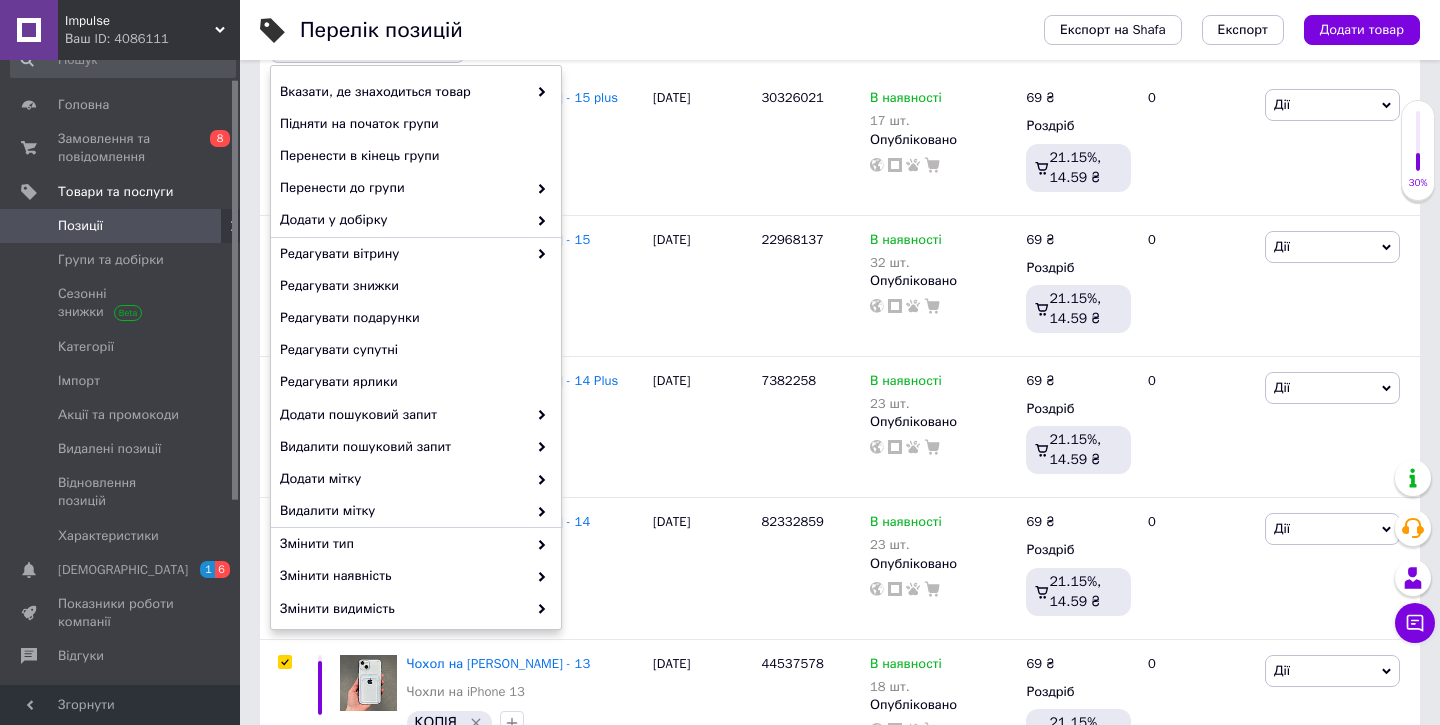 scroll, scrollTop: 366, scrollLeft: 0, axis: vertical 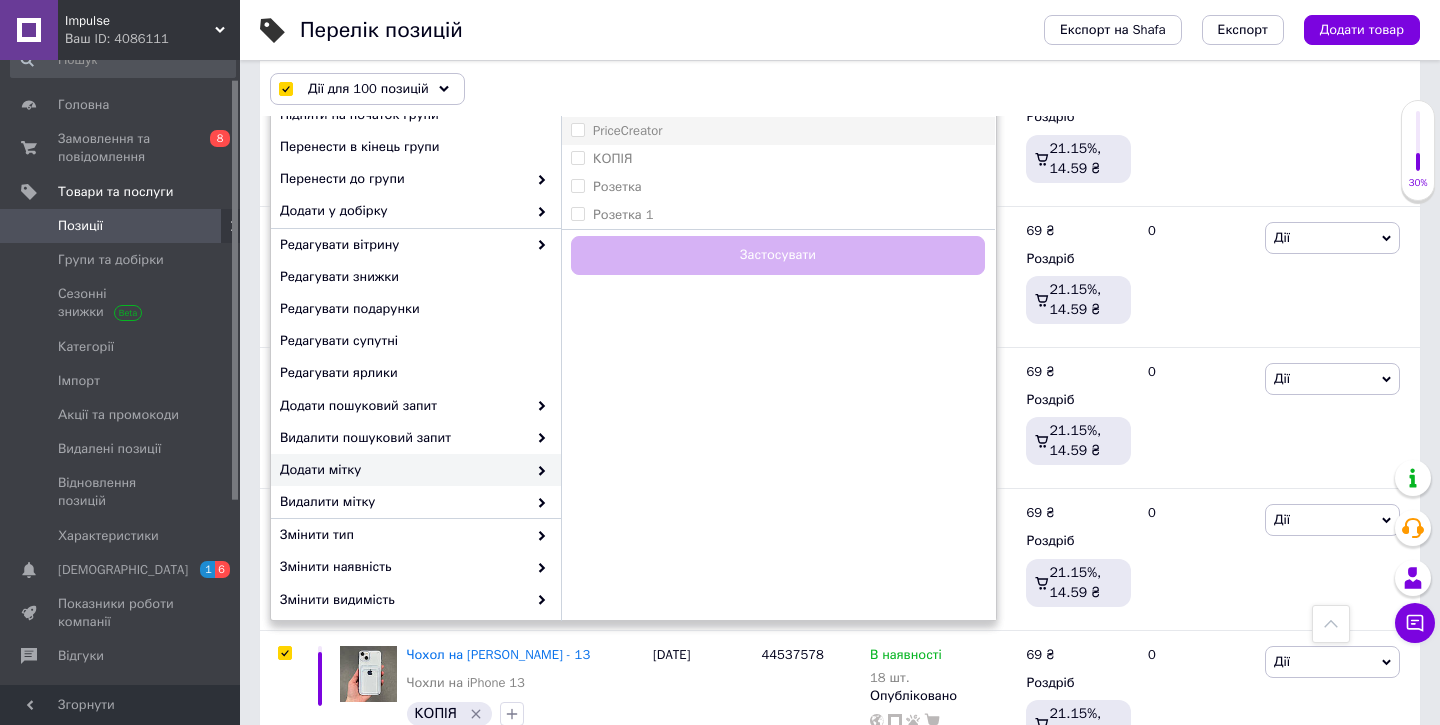 click on "PriceCreator" at bounding box center [577, 129] 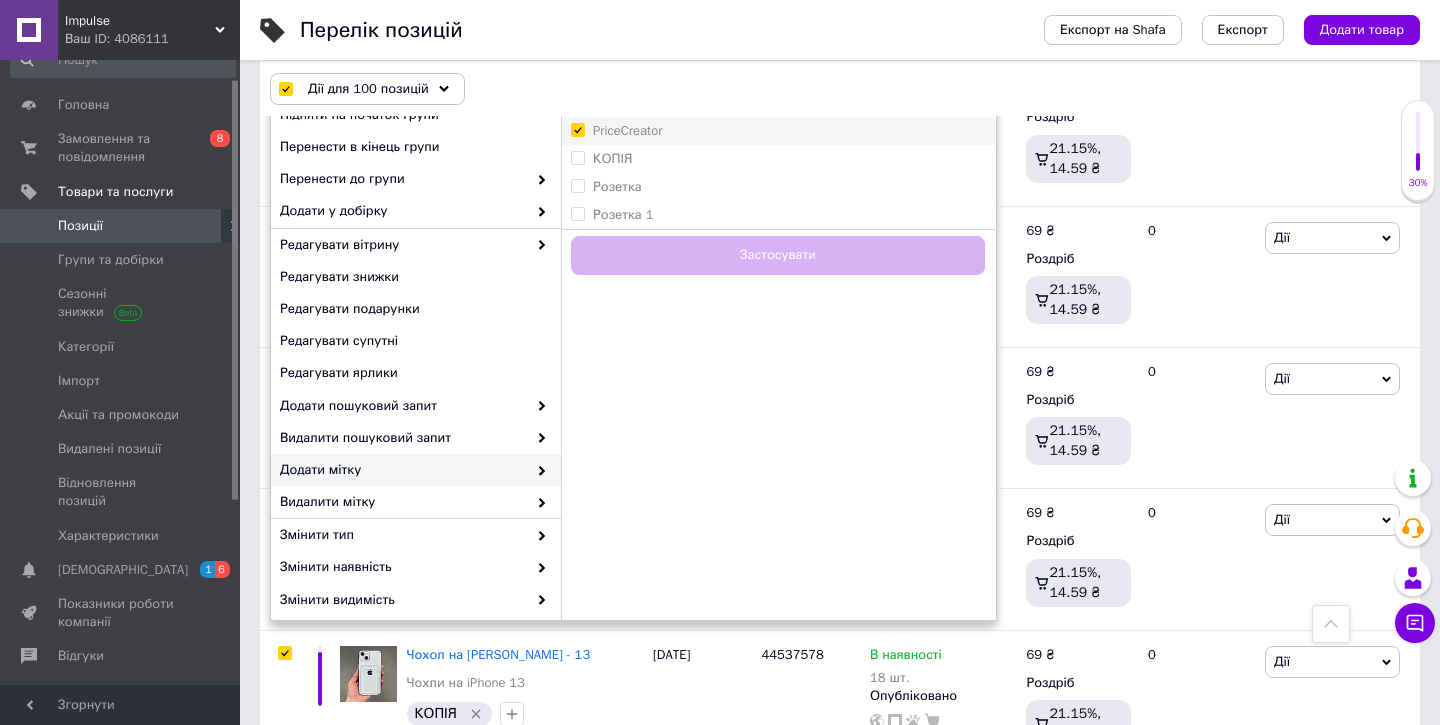 checkbox on "true" 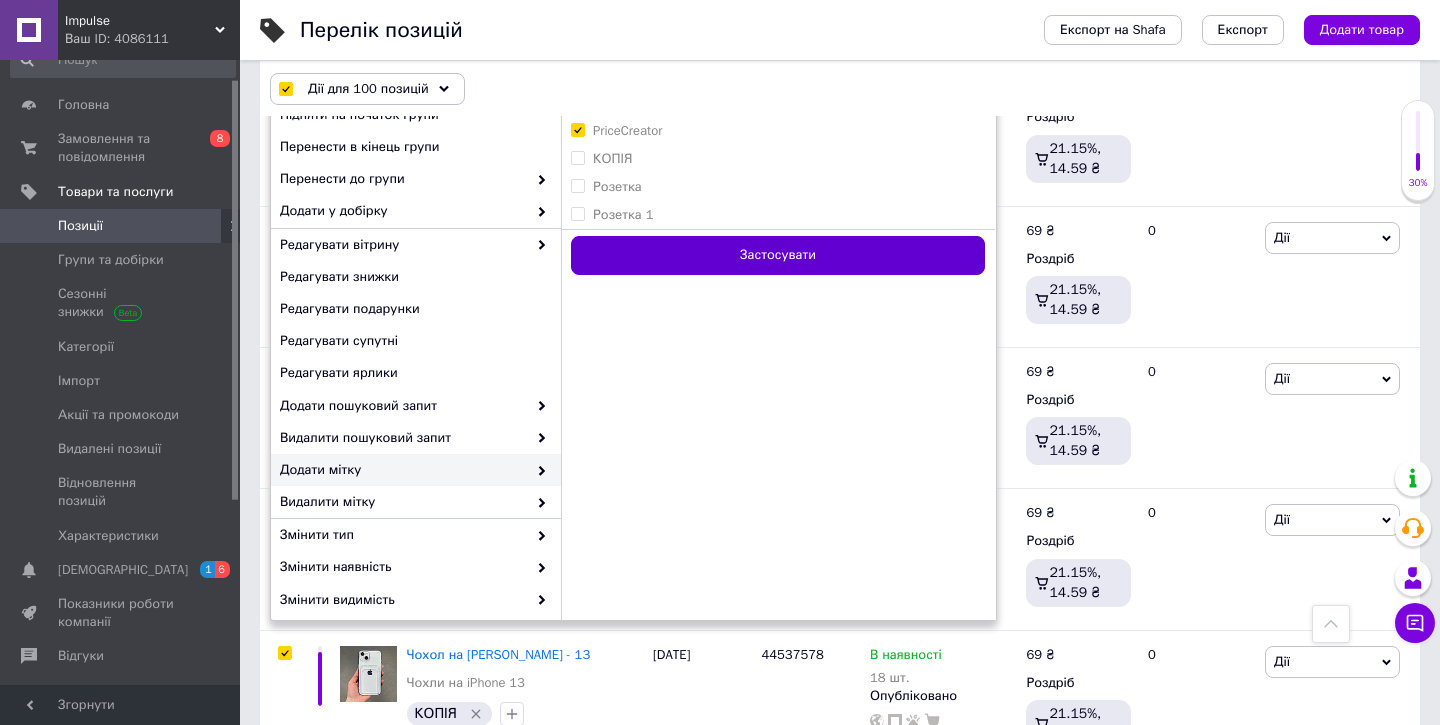 click on "Застосувати" at bounding box center (778, 255) 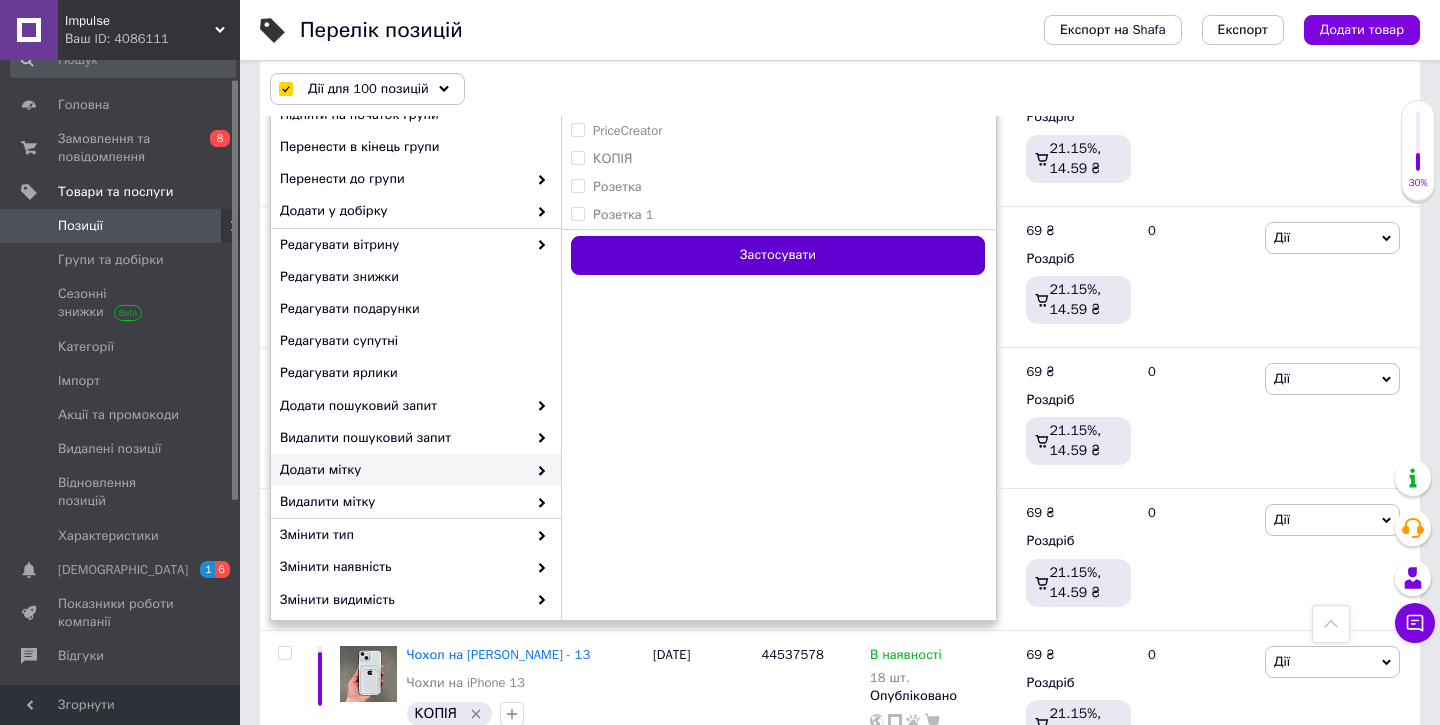 checkbox on "false" 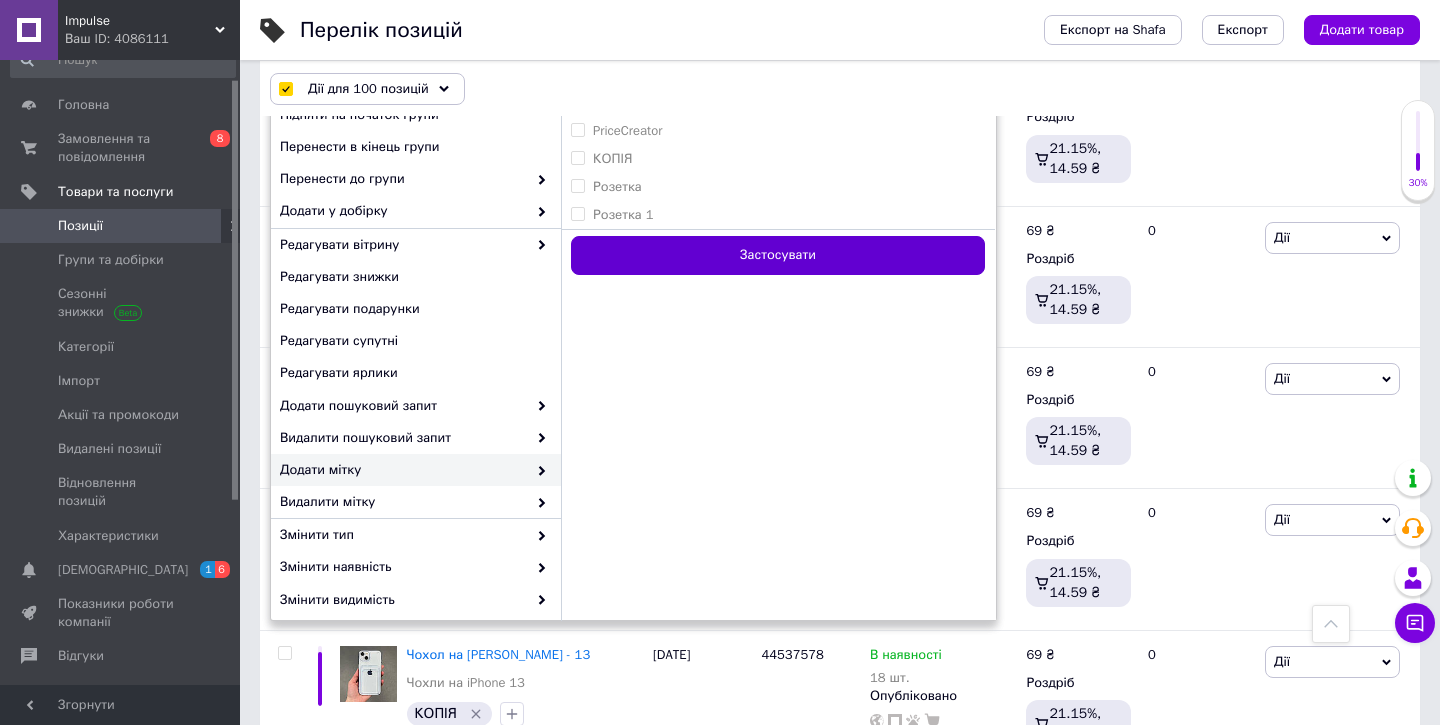 checkbox on "false" 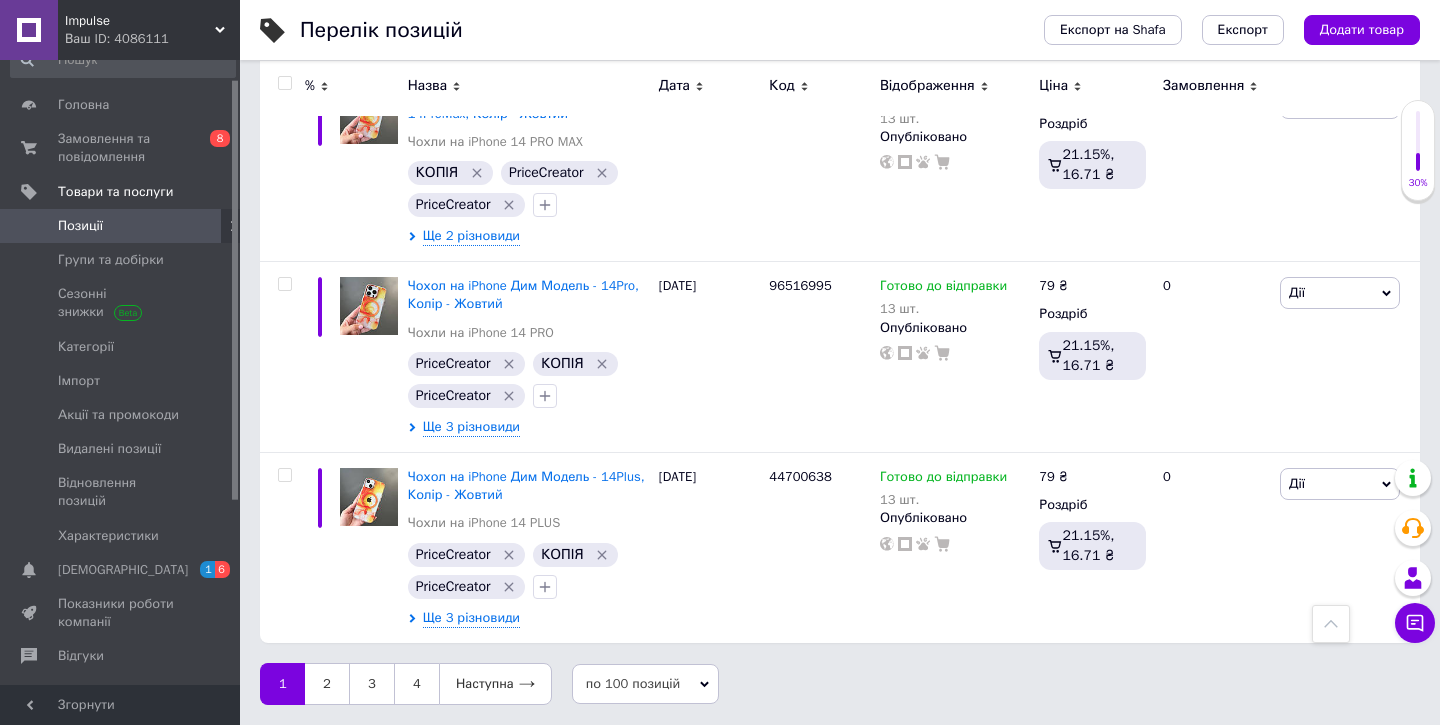 scroll, scrollTop: 17980, scrollLeft: 0, axis: vertical 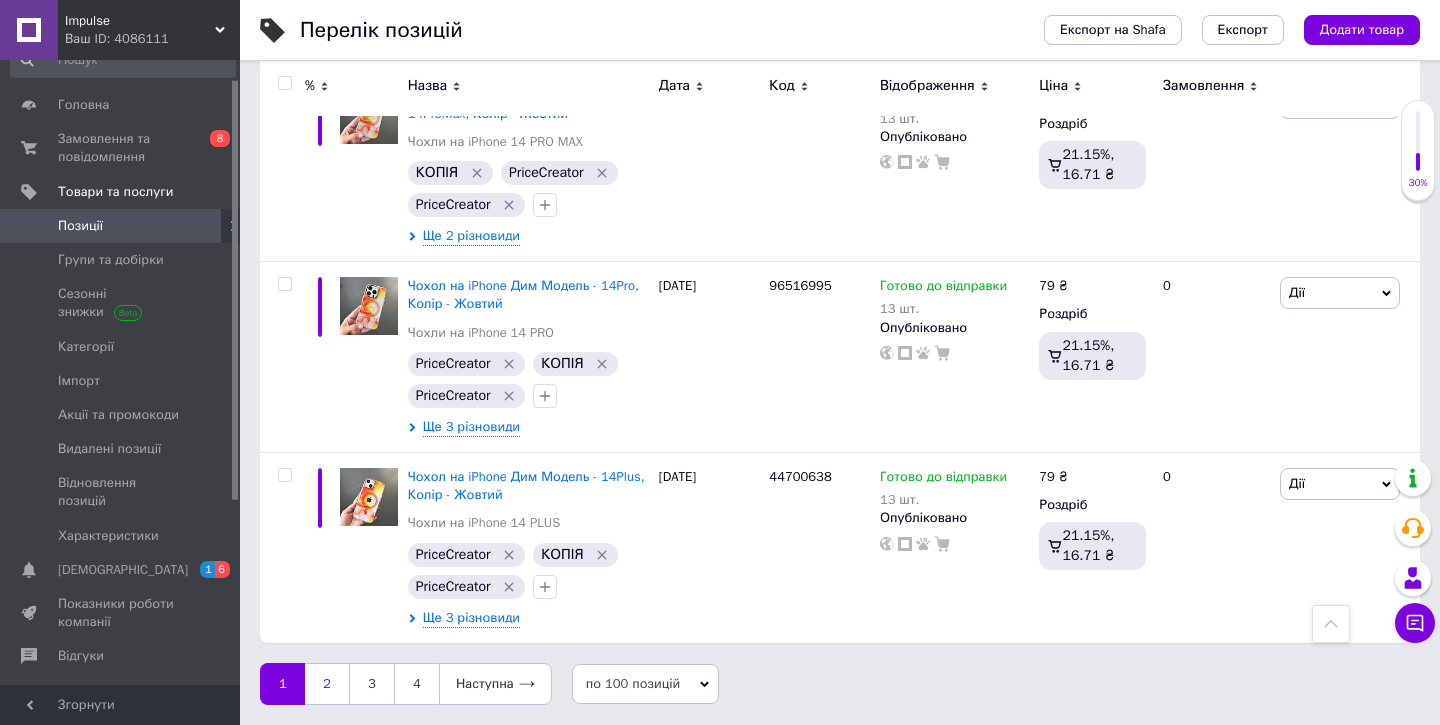 click on "2" at bounding box center [327, 684] 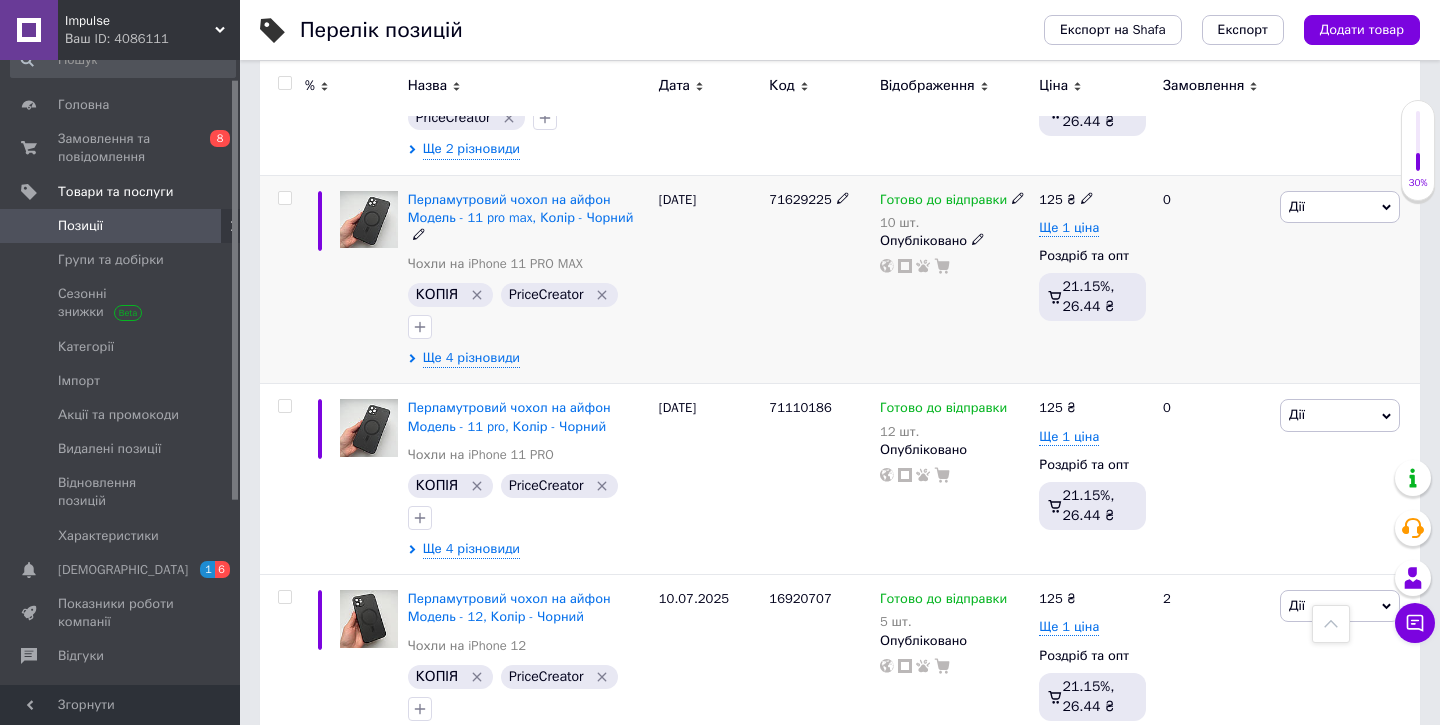 scroll, scrollTop: 17802, scrollLeft: 0, axis: vertical 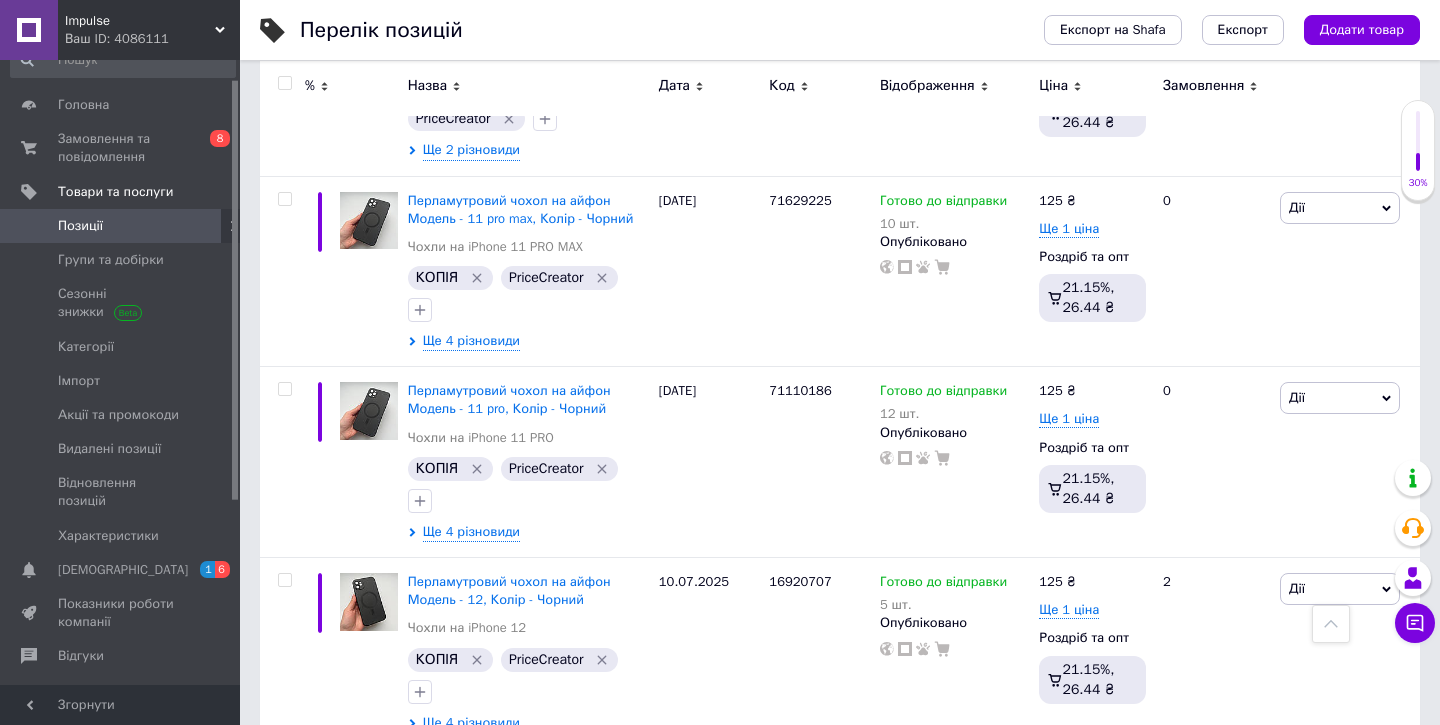 click on "3" at bounding box center [494, 789] 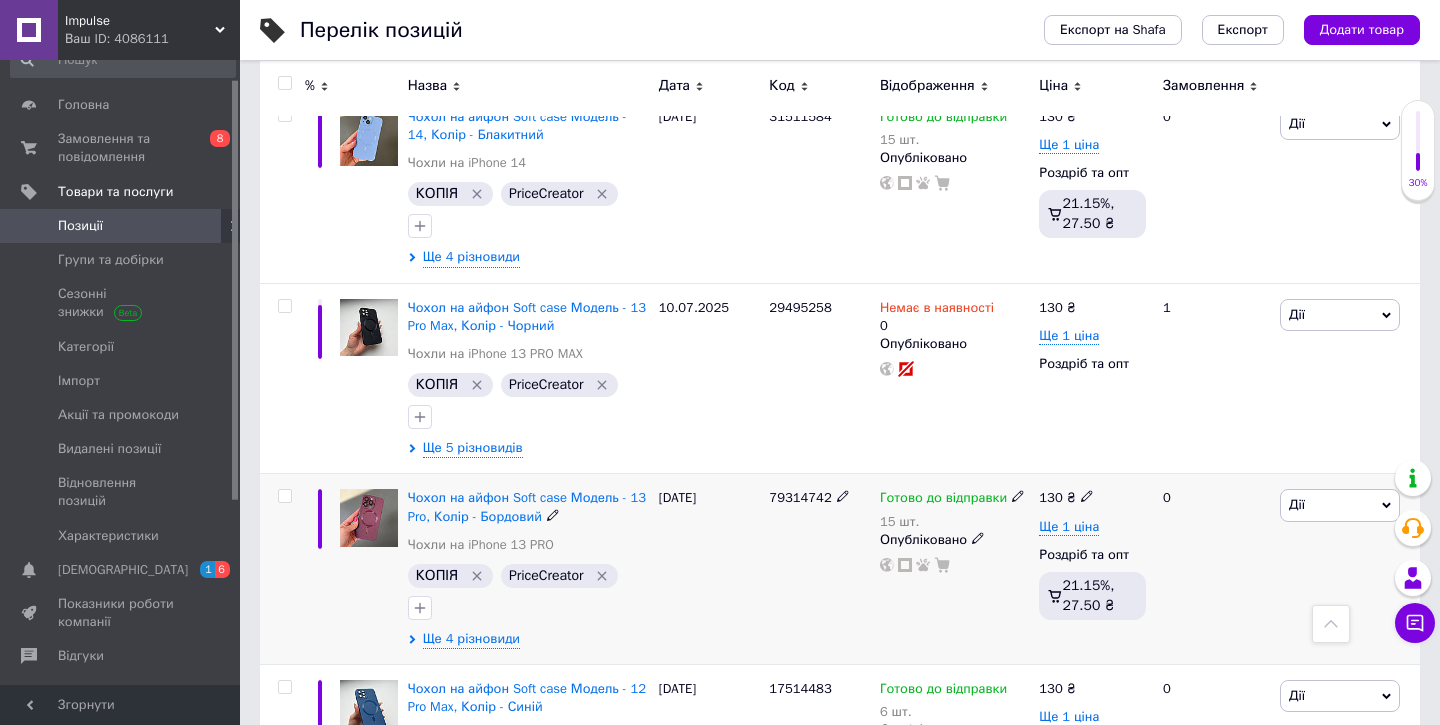 scroll, scrollTop: 6168, scrollLeft: 0, axis: vertical 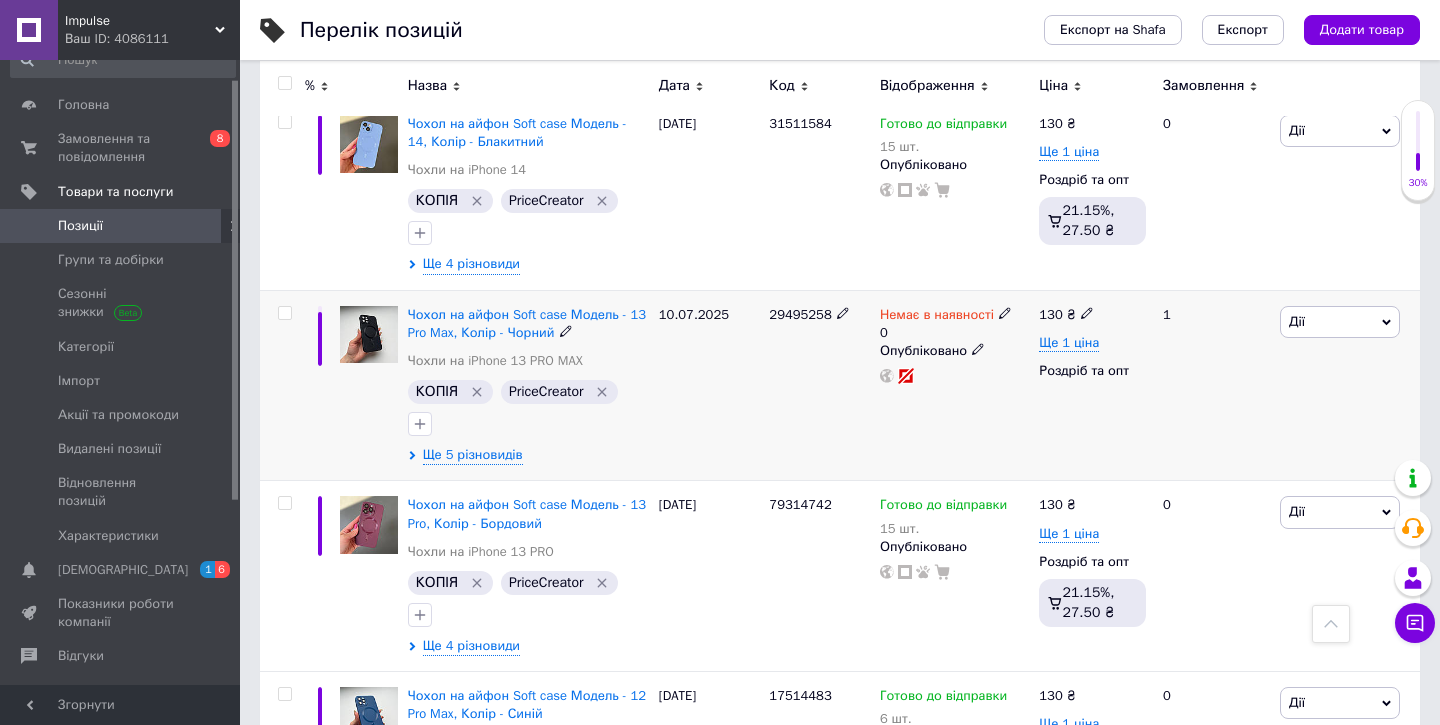 click 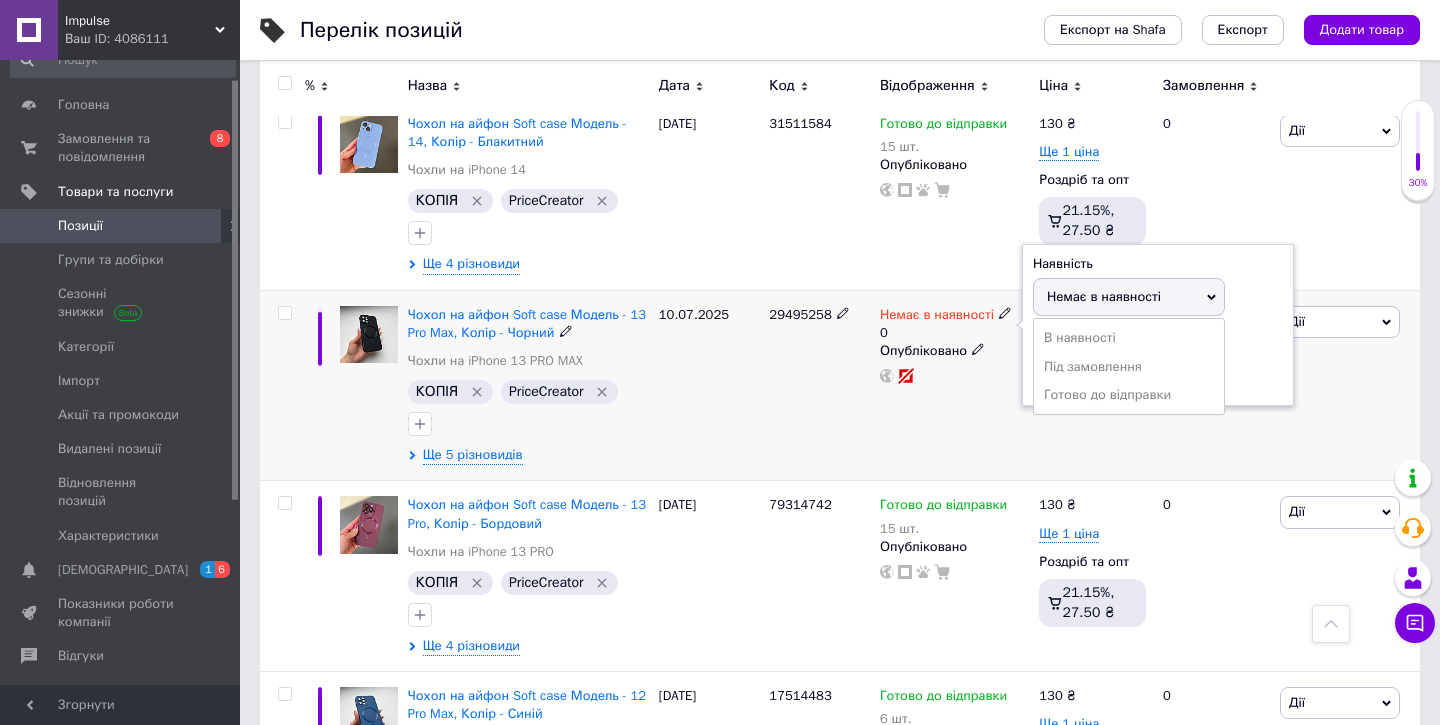 click on "10.07.2025" at bounding box center [709, 385] 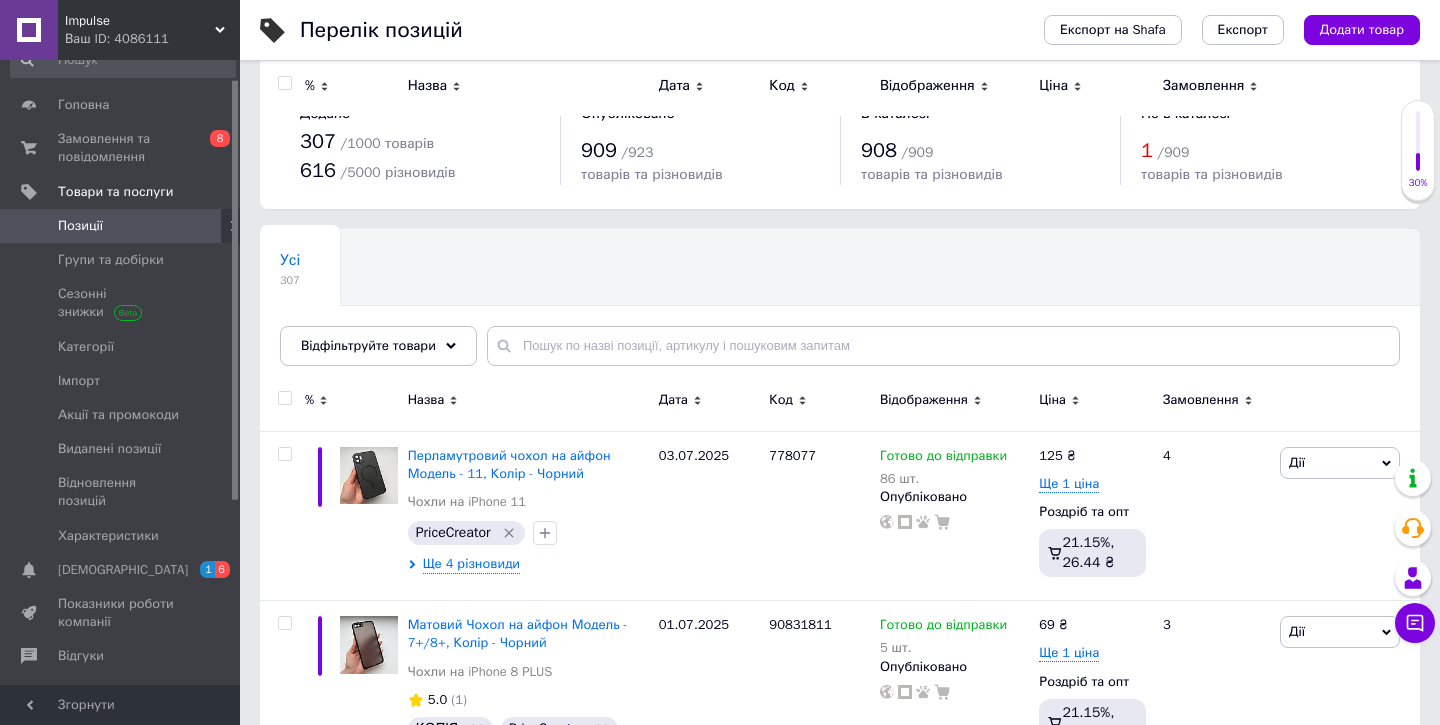 scroll, scrollTop: 0, scrollLeft: 0, axis: both 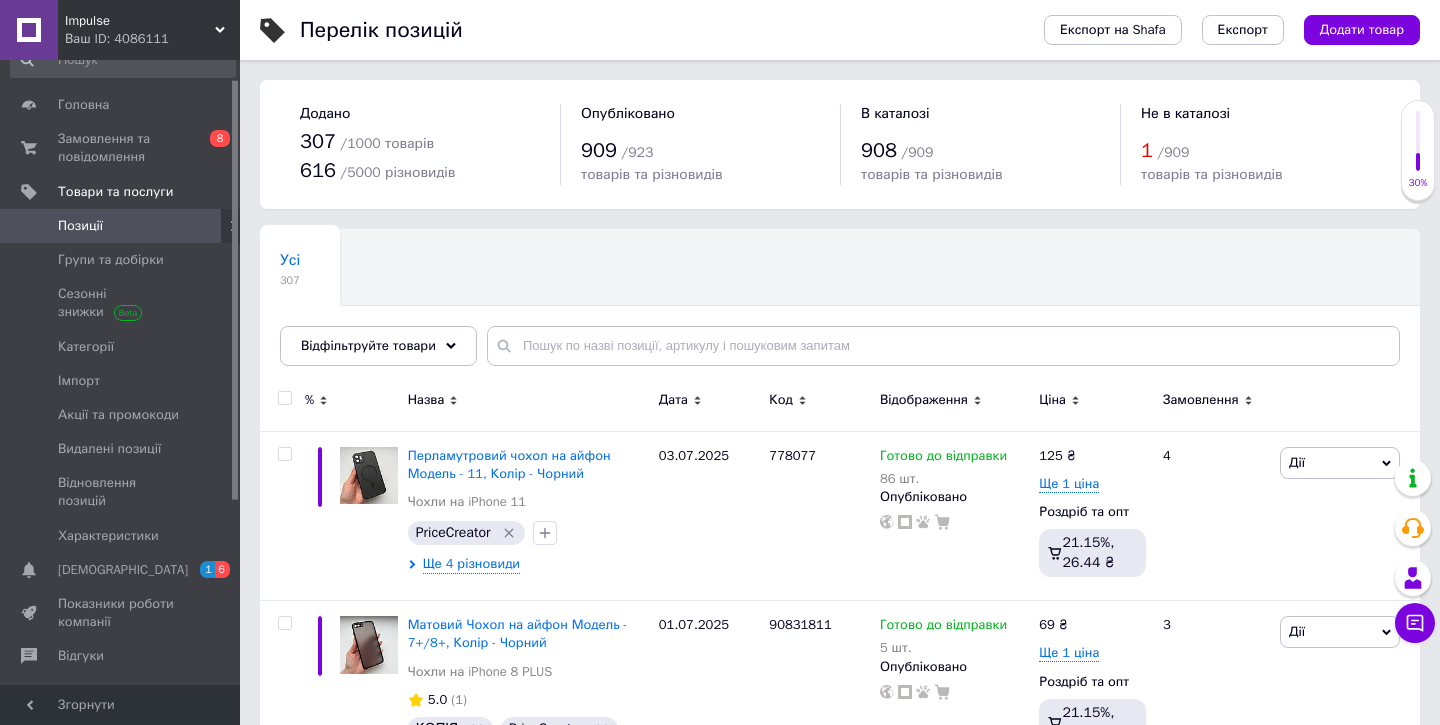click at bounding box center (284, 398) 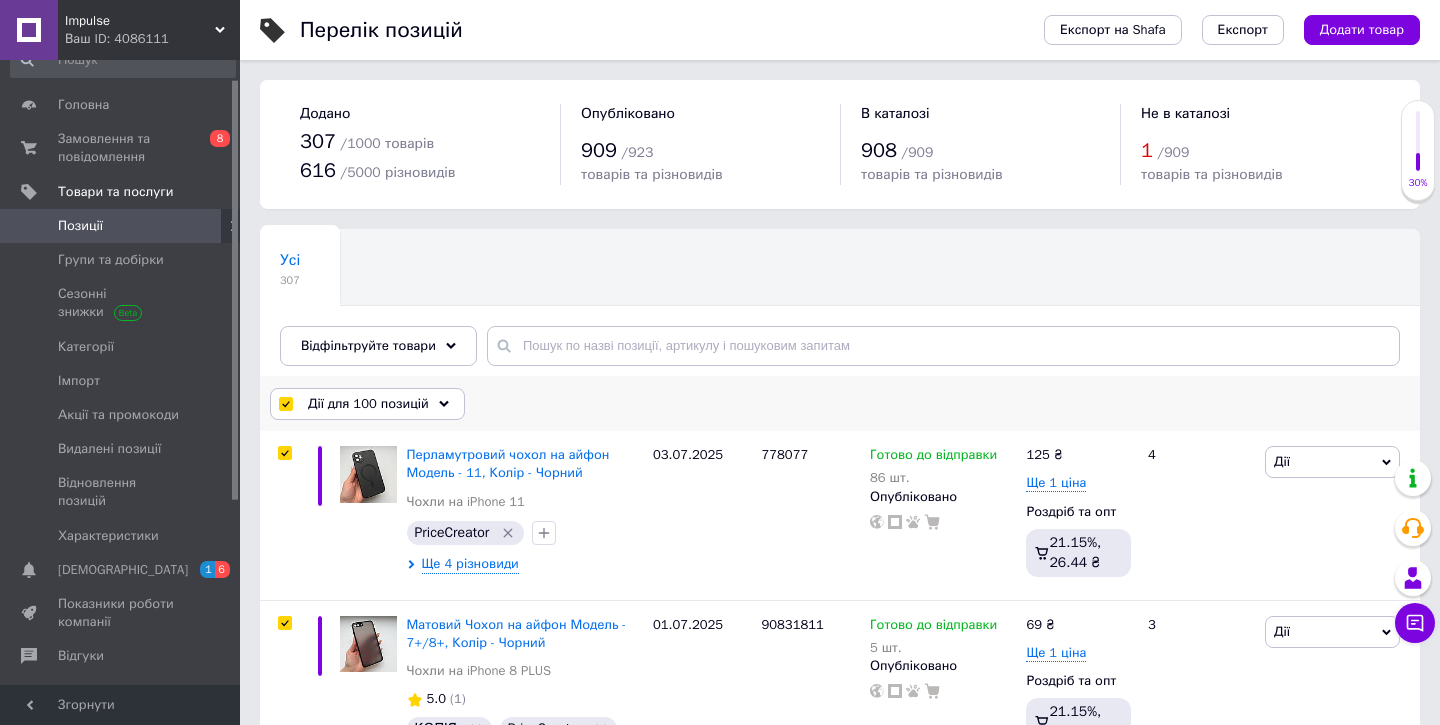 click on "Дії для 100 позицій" at bounding box center (368, 404) 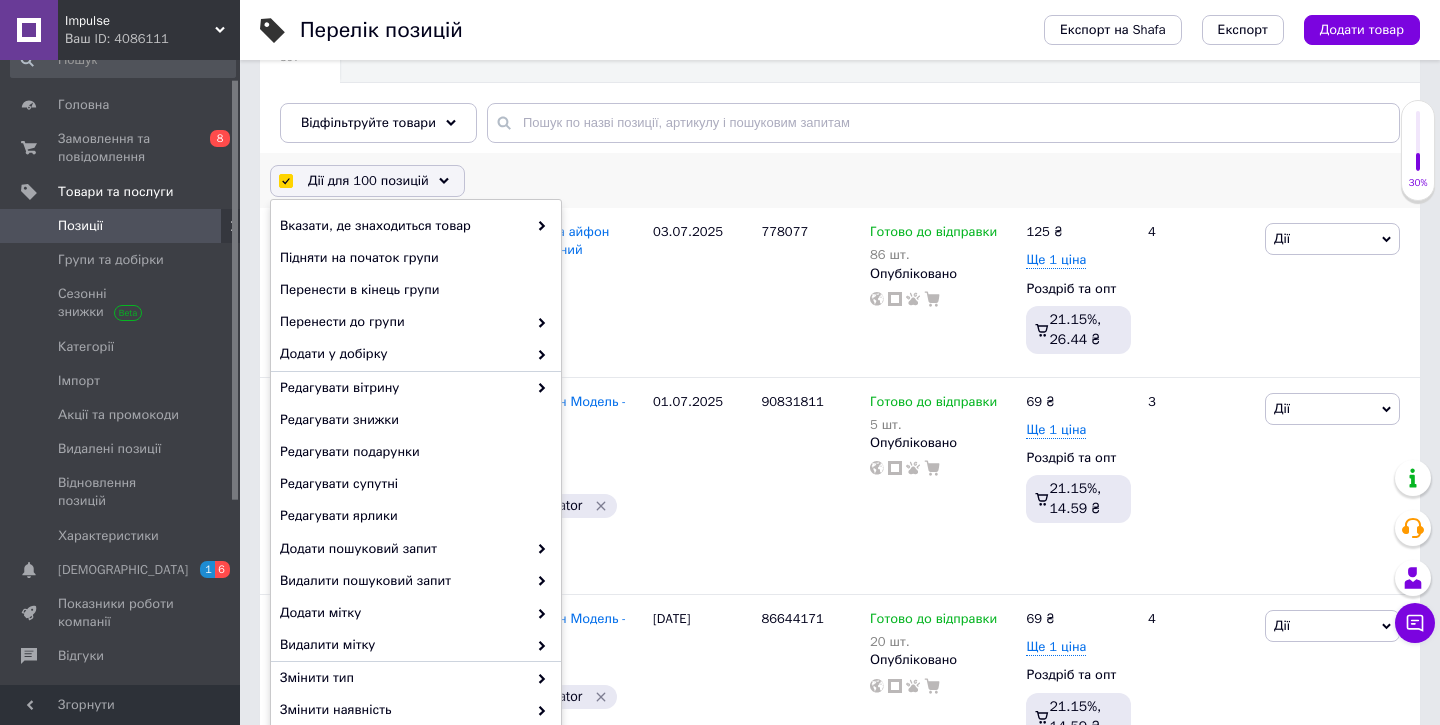 scroll, scrollTop: 225, scrollLeft: 0, axis: vertical 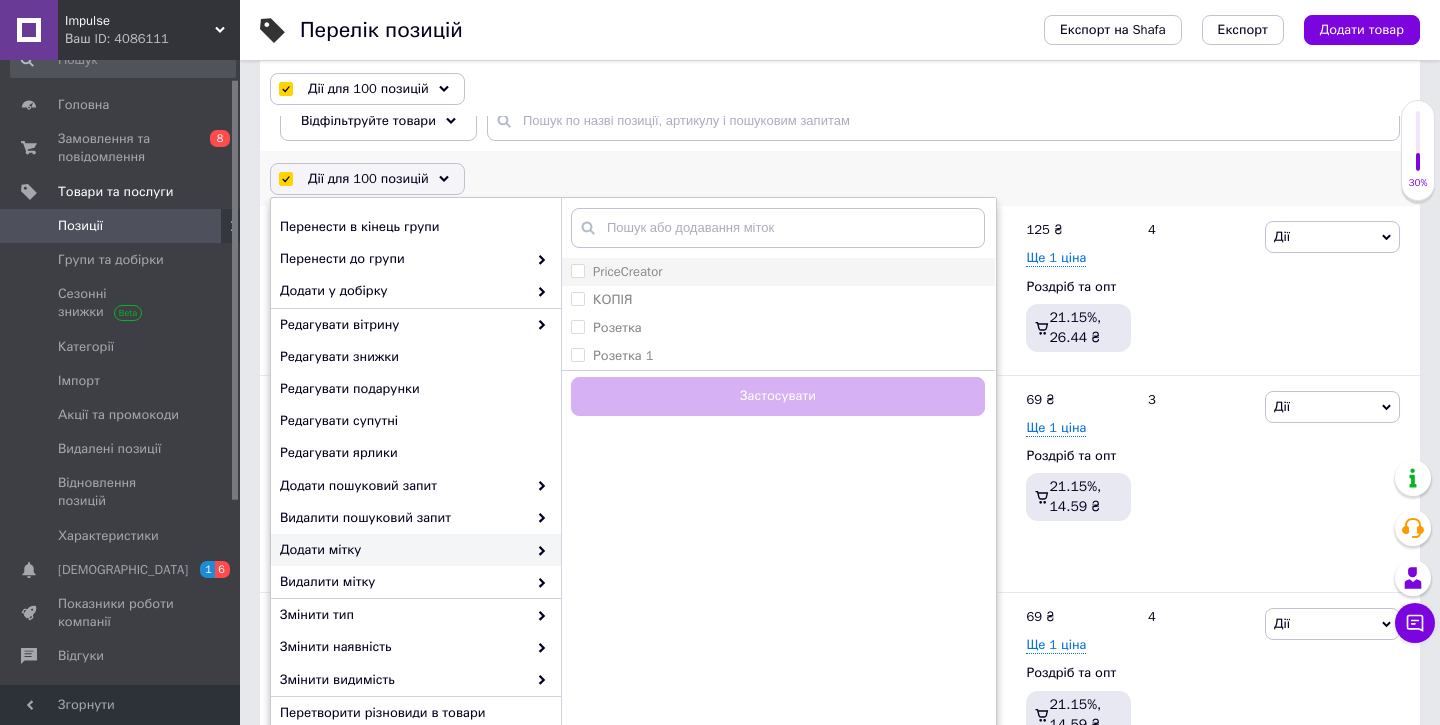 click on "PriceCreator" at bounding box center (577, 270) 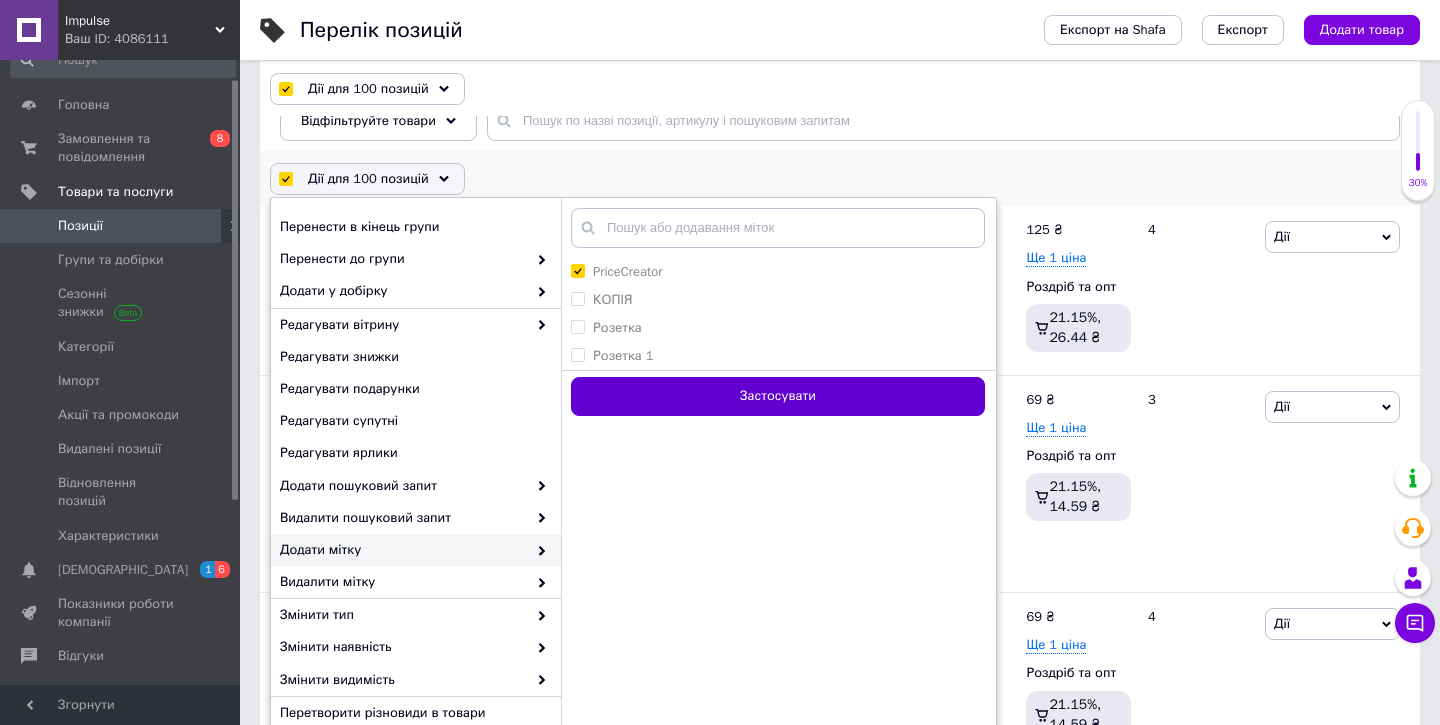 click on "Застосувати" at bounding box center (778, 396) 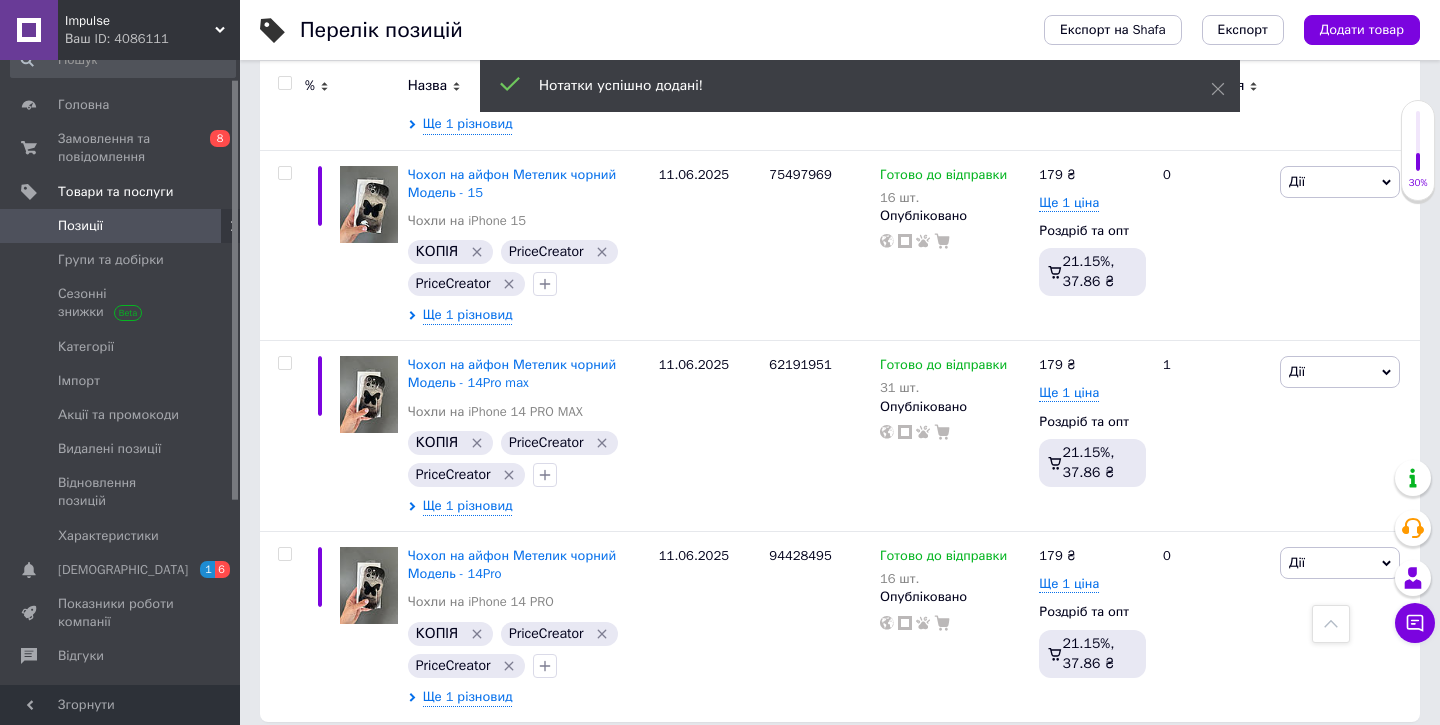 scroll, scrollTop: 18271, scrollLeft: 0, axis: vertical 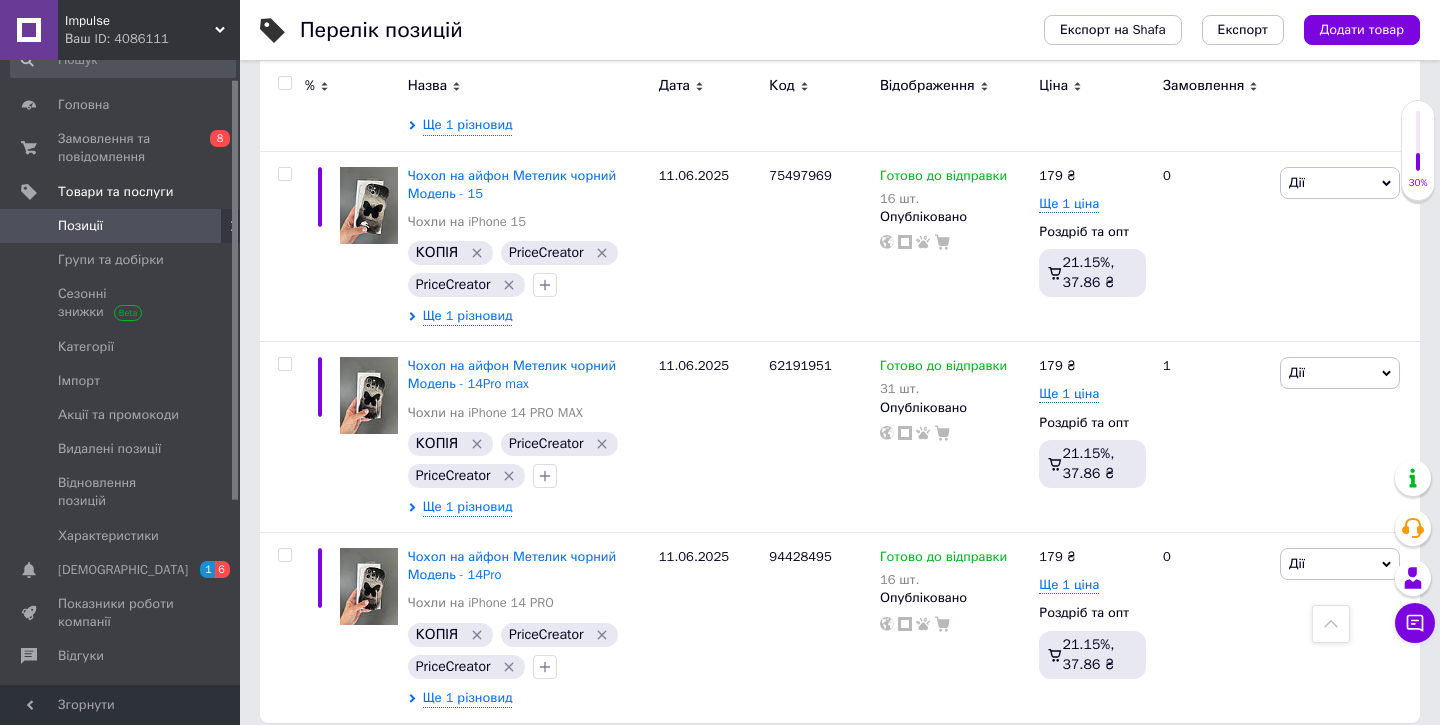 click on "4" at bounding box center [539, 764] 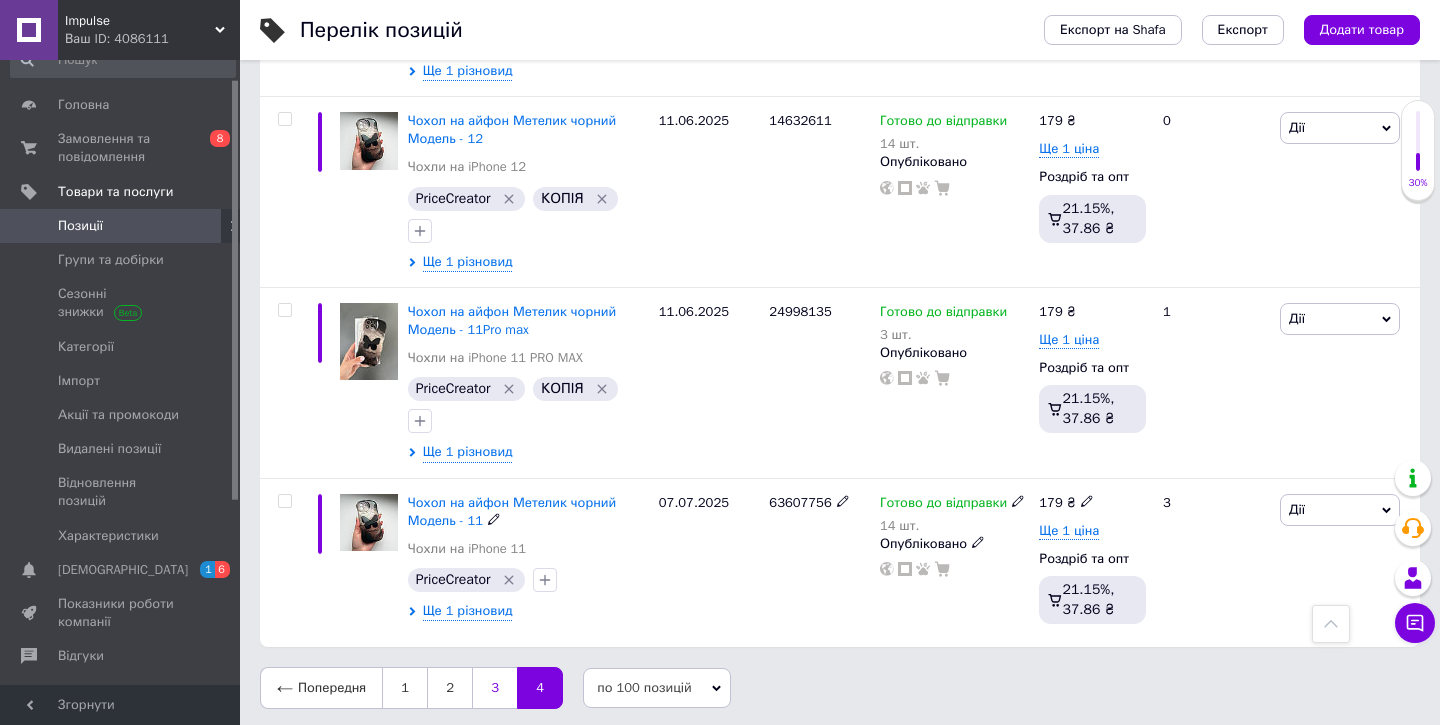 scroll, scrollTop: 1104, scrollLeft: 0, axis: vertical 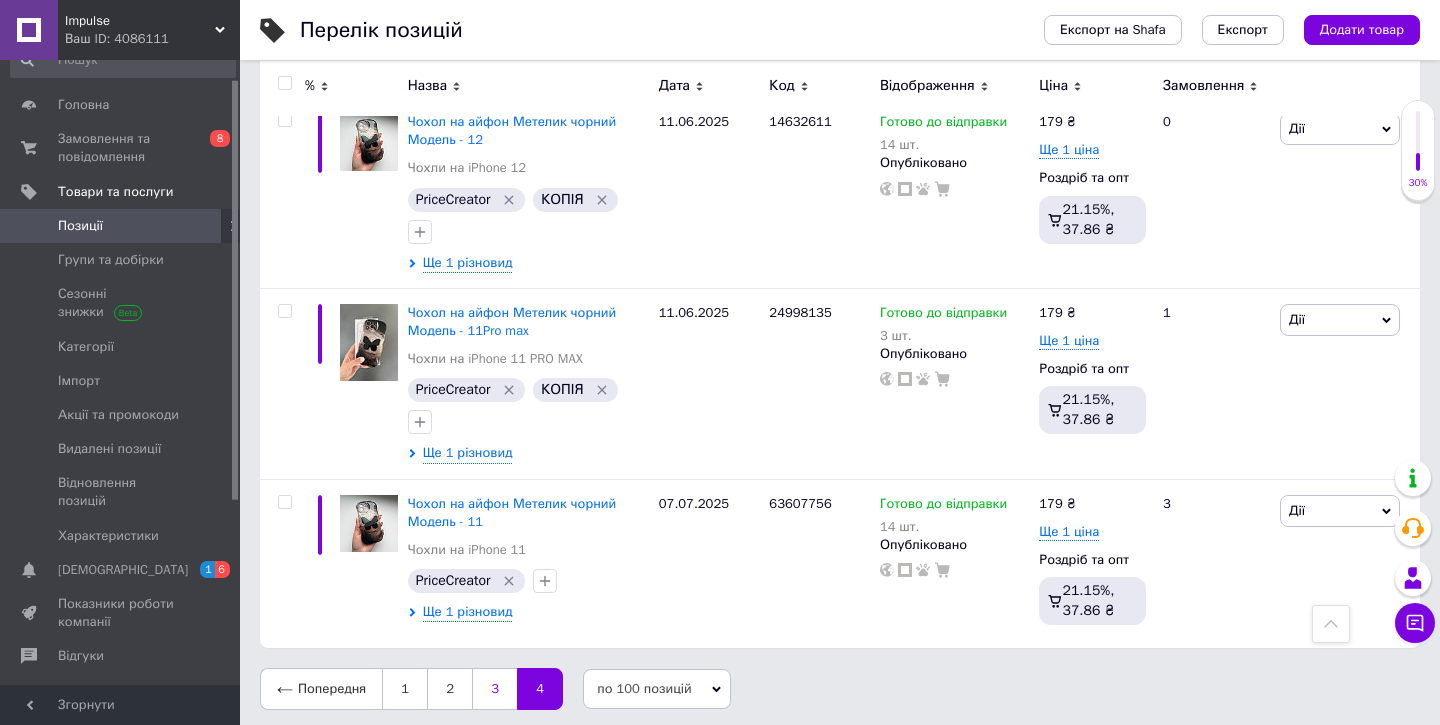 click on "3" at bounding box center [494, 689] 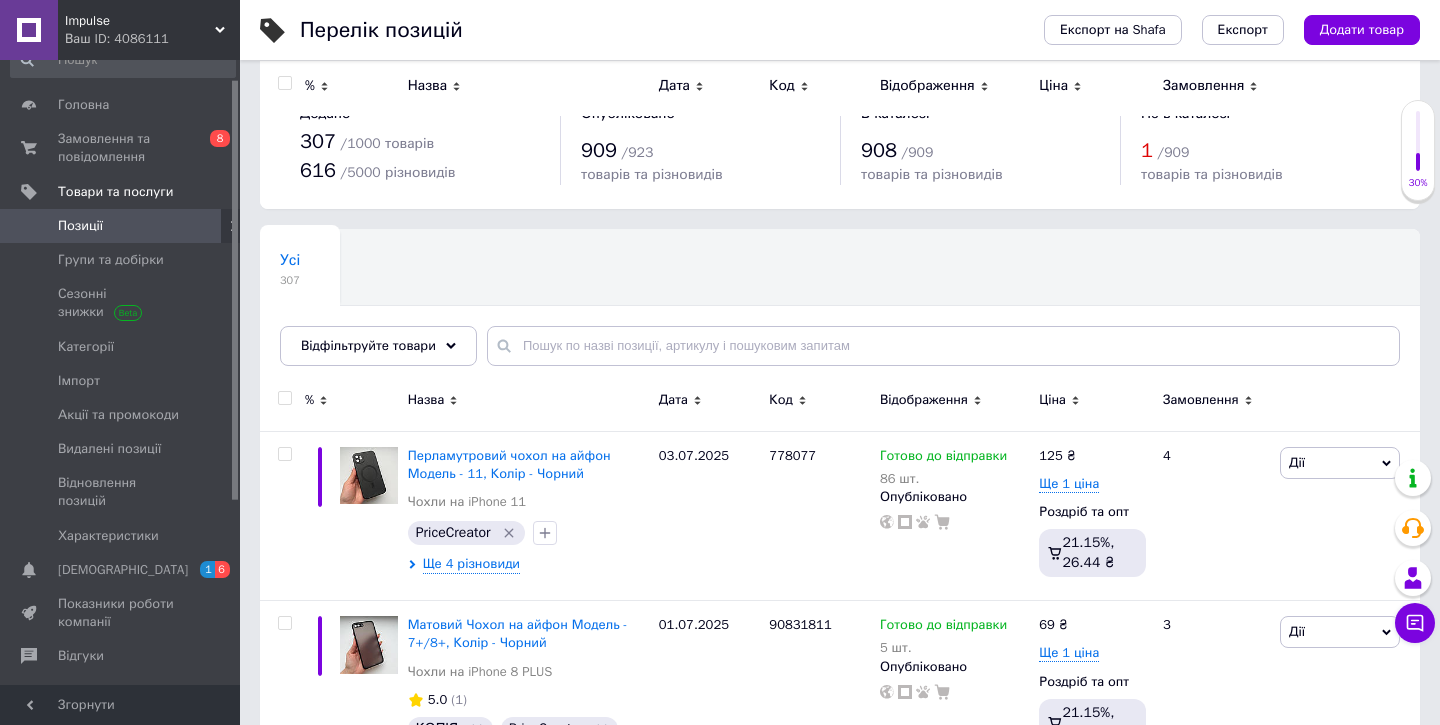 scroll, scrollTop: 0, scrollLeft: 0, axis: both 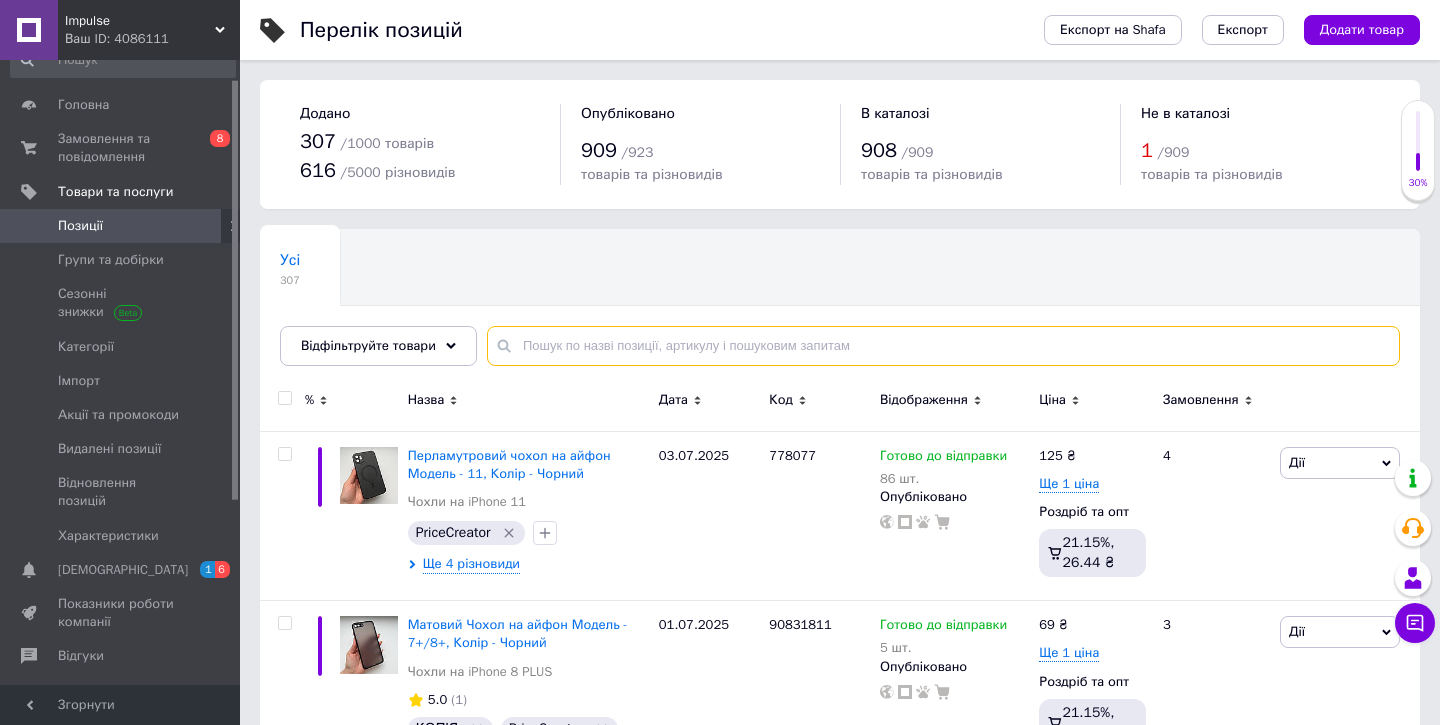 click at bounding box center [943, 346] 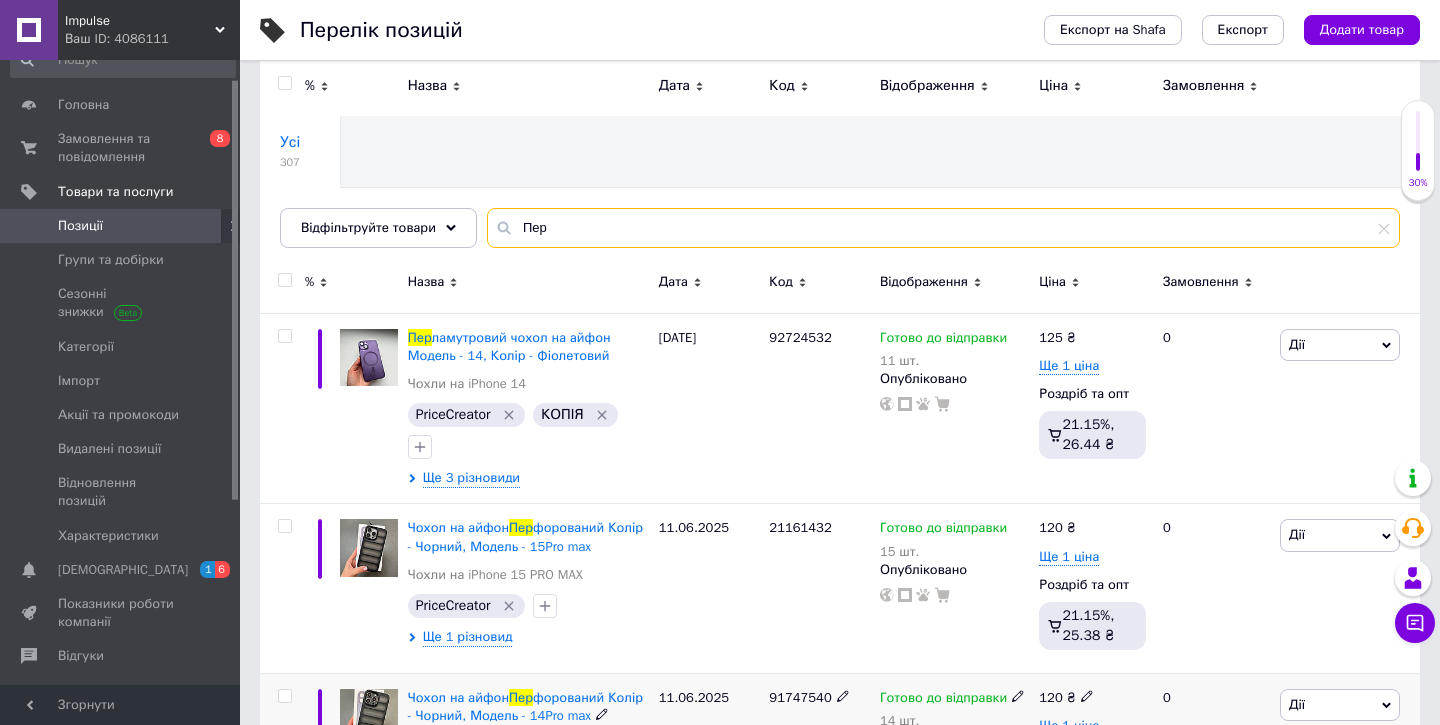 scroll, scrollTop: 59, scrollLeft: 0, axis: vertical 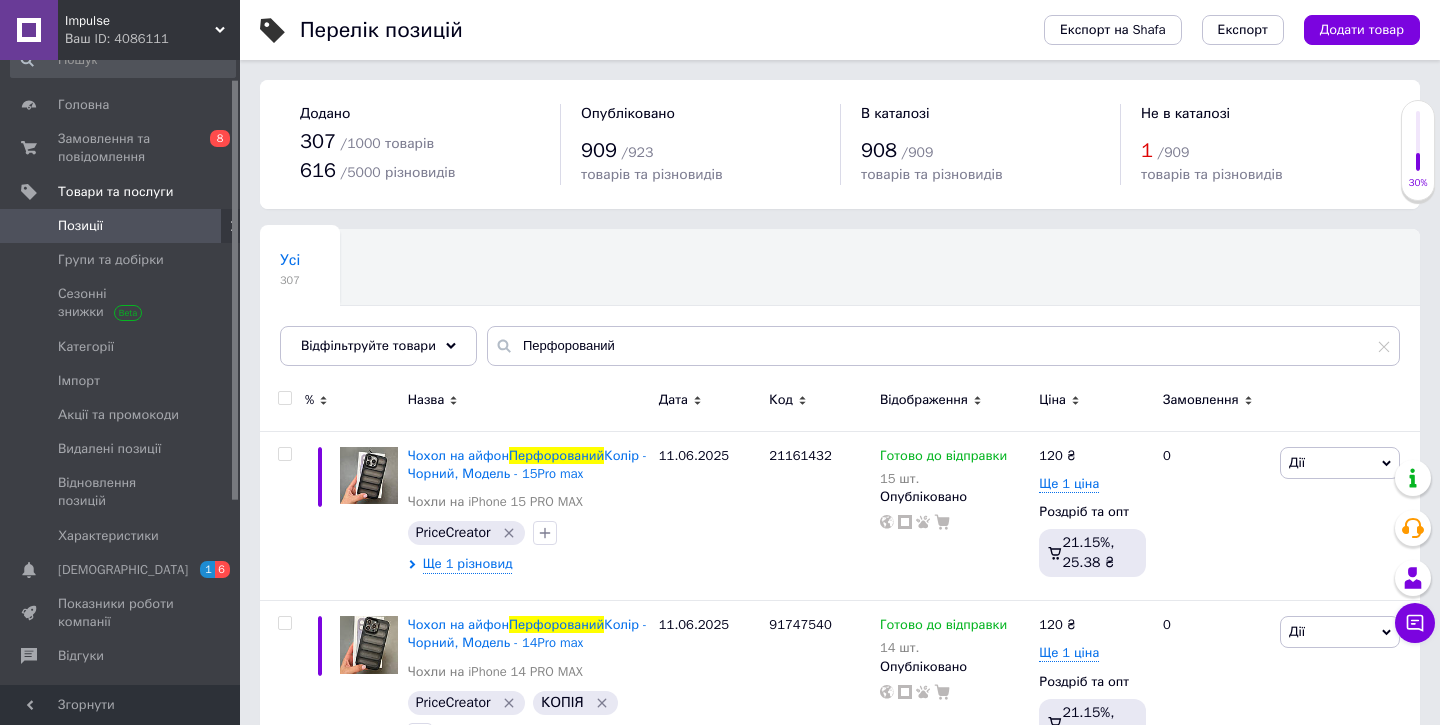 click on "Усі 307 Ok Відфільтровано...  Зберегти" at bounding box center [840, 307] 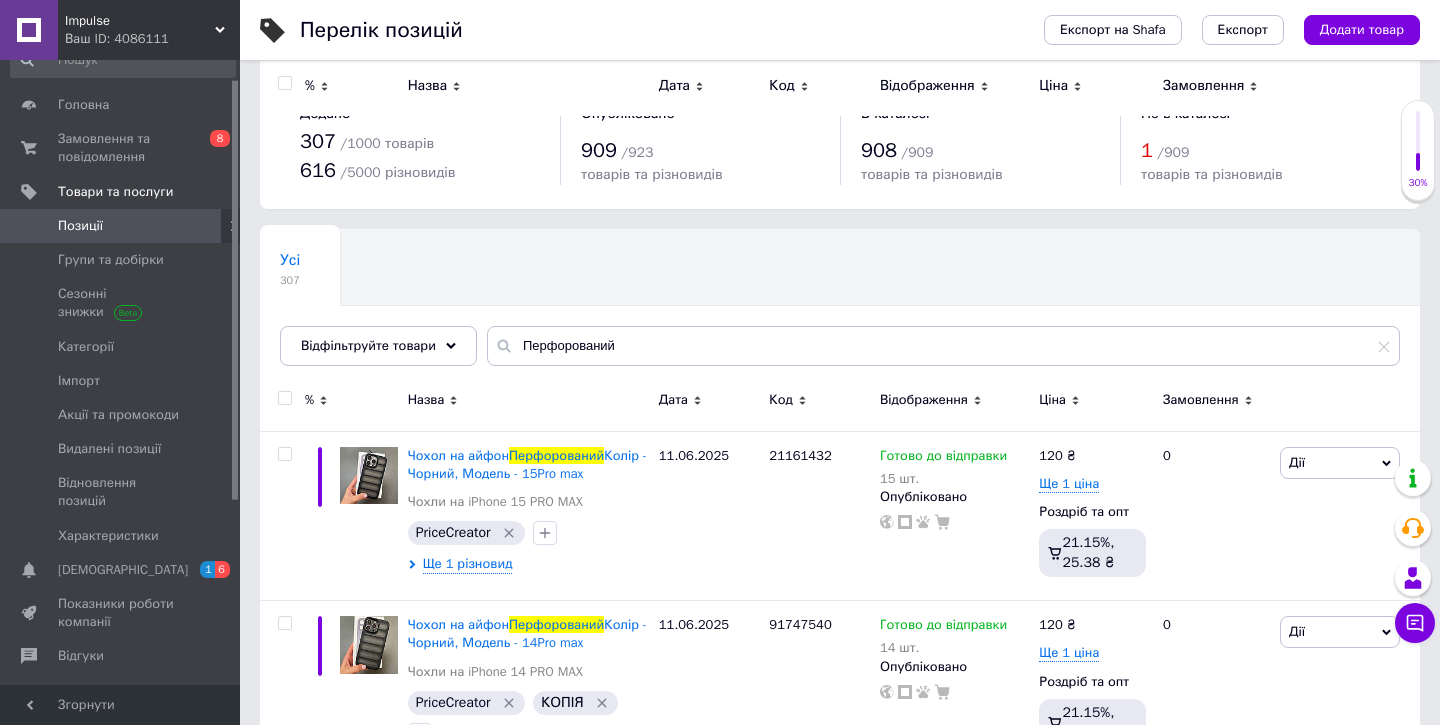 scroll, scrollTop: 0, scrollLeft: 0, axis: both 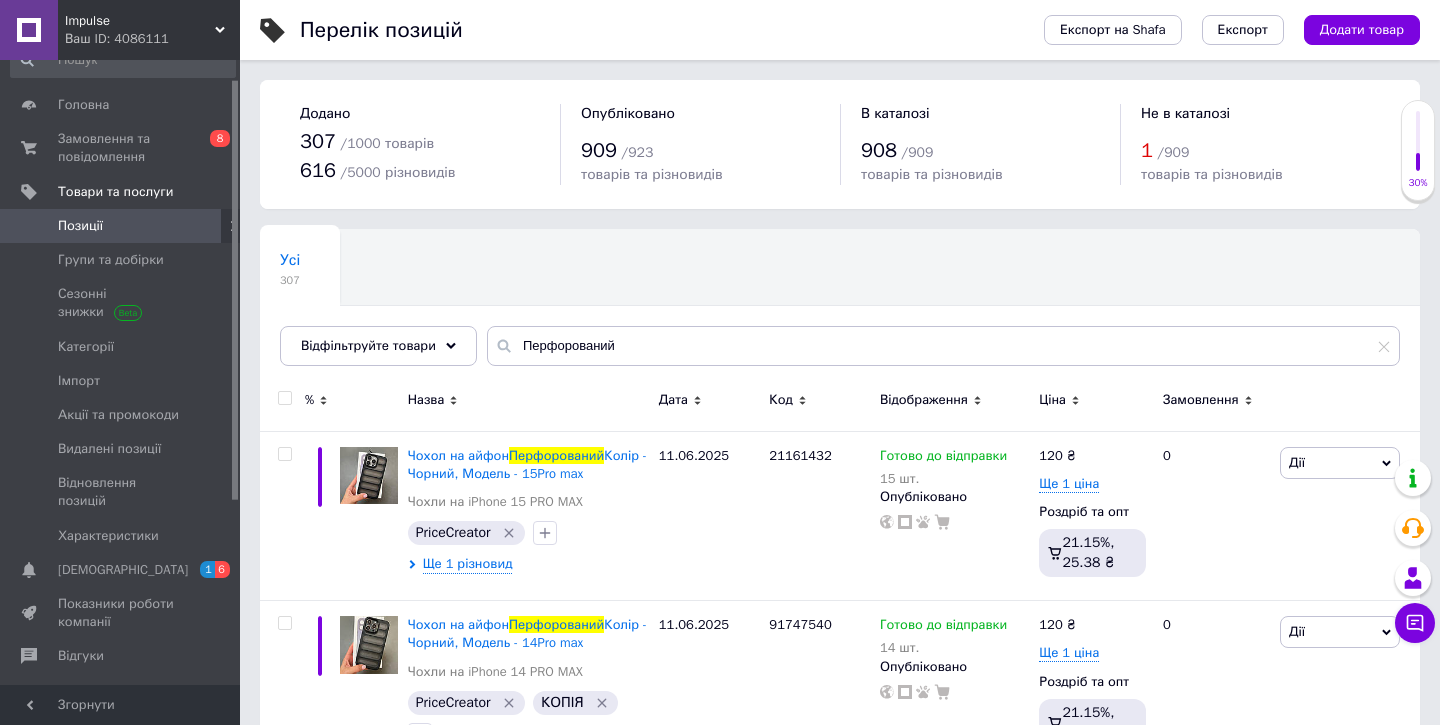 click on "Усі 307 Ok Відфільтровано...  Зберегти" at bounding box center (840, 307) 